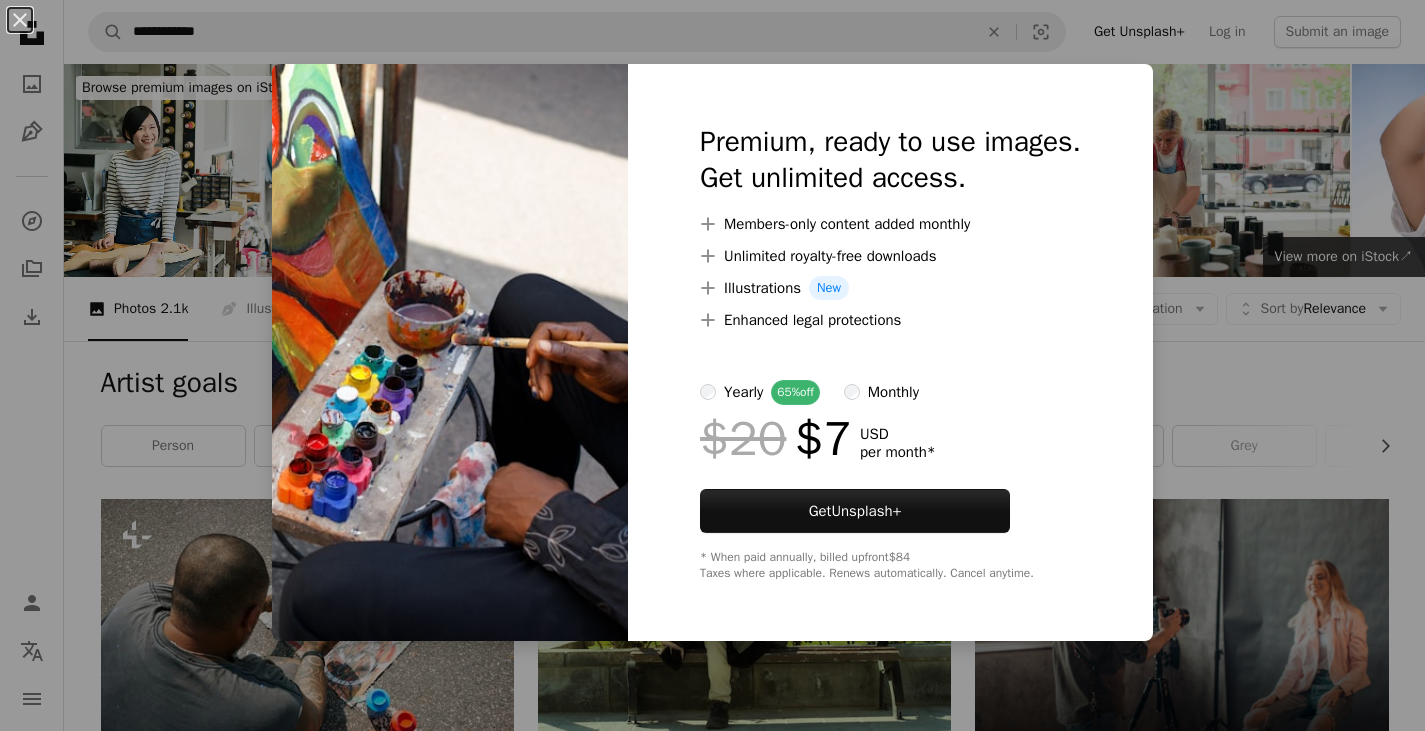 scroll, scrollTop: 1846, scrollLeft: 0, axis: vertical 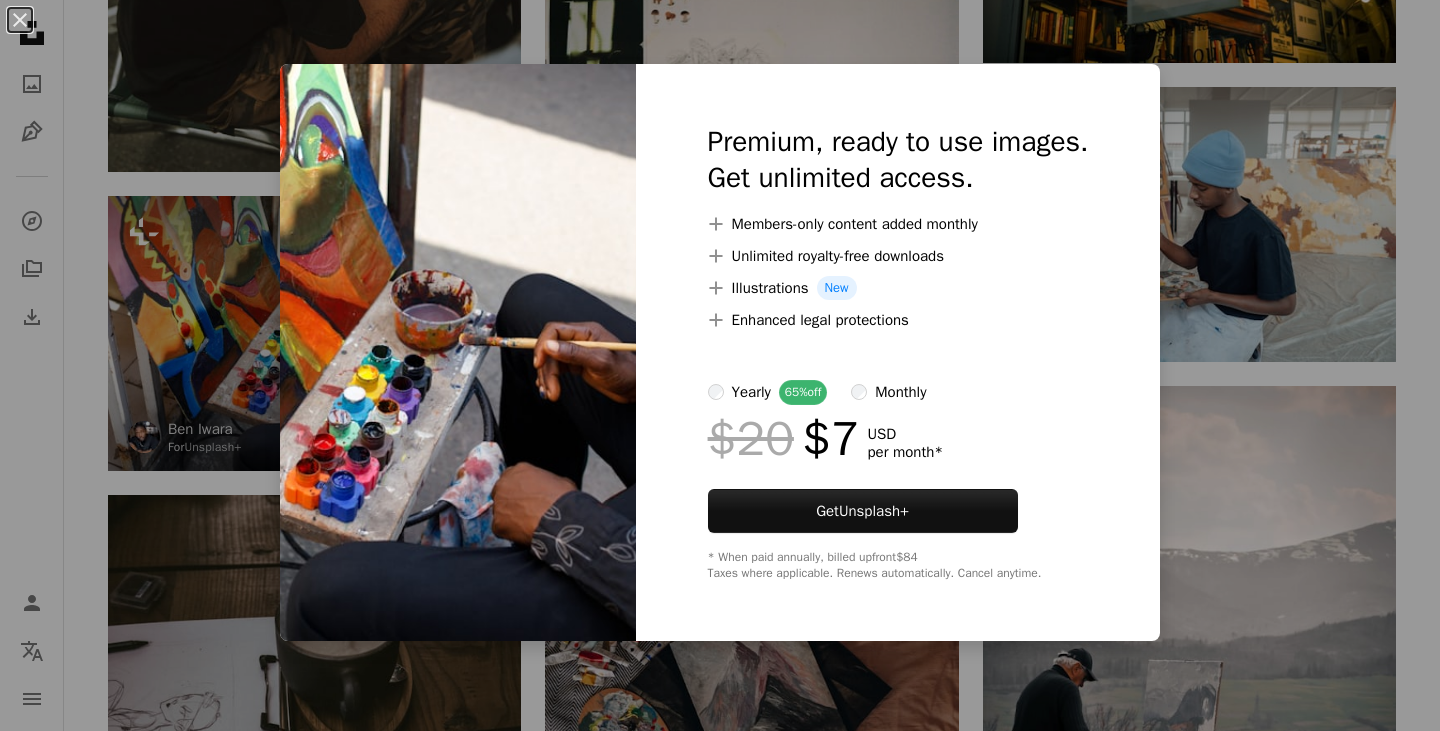 click on "An X shape Premium, ready to use images. Get unlimited access. A plus sign Members-only content added monthly A plus sign Unlimited royalty-free downloads A plus sign Illustrations  New A plus sign Enhanced legal protections yearly 65%  off monthly $20   $7 USD per month * Get  Unsplash+ * When paid annually, billed upfront  $84 Taxes where applicable. Renews automatically. Cancel anytime." at bounding box center [720, 365] 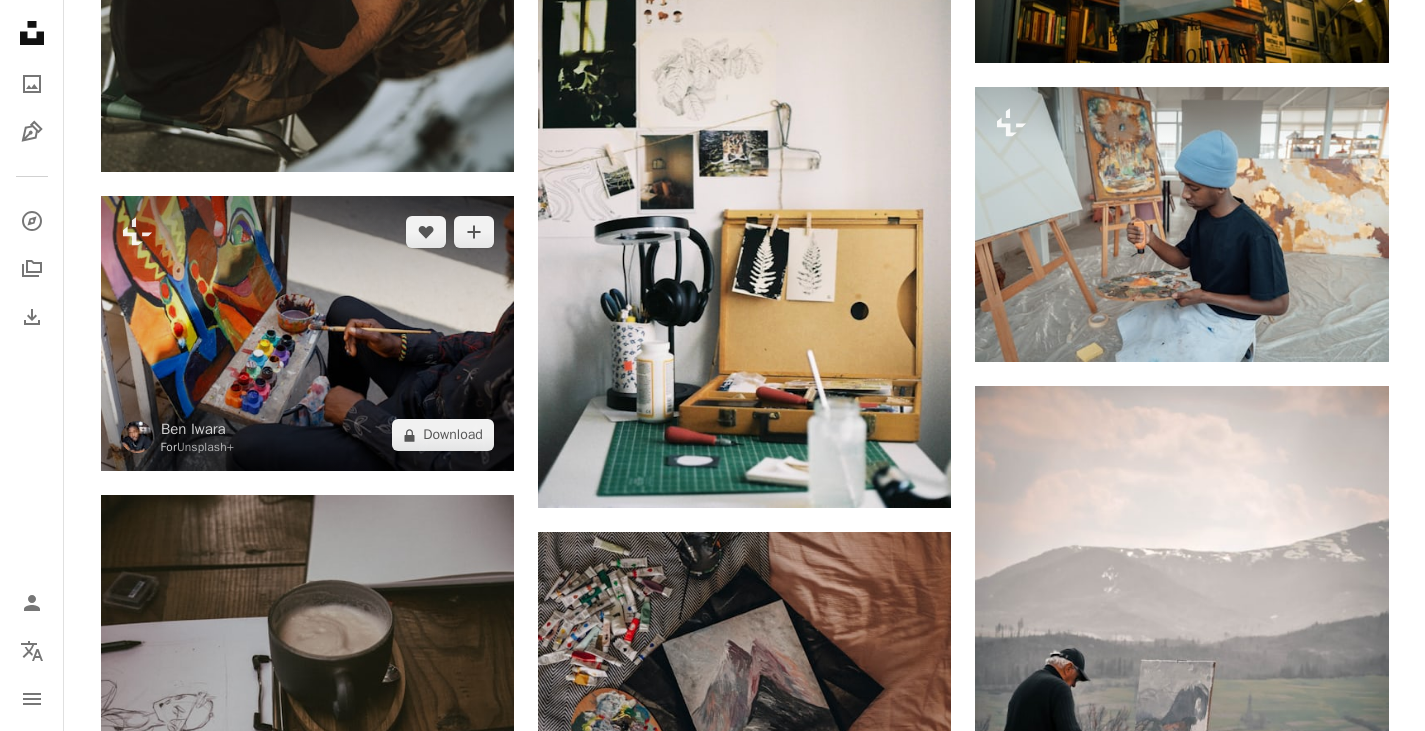 click at bounding box center [307, 333] 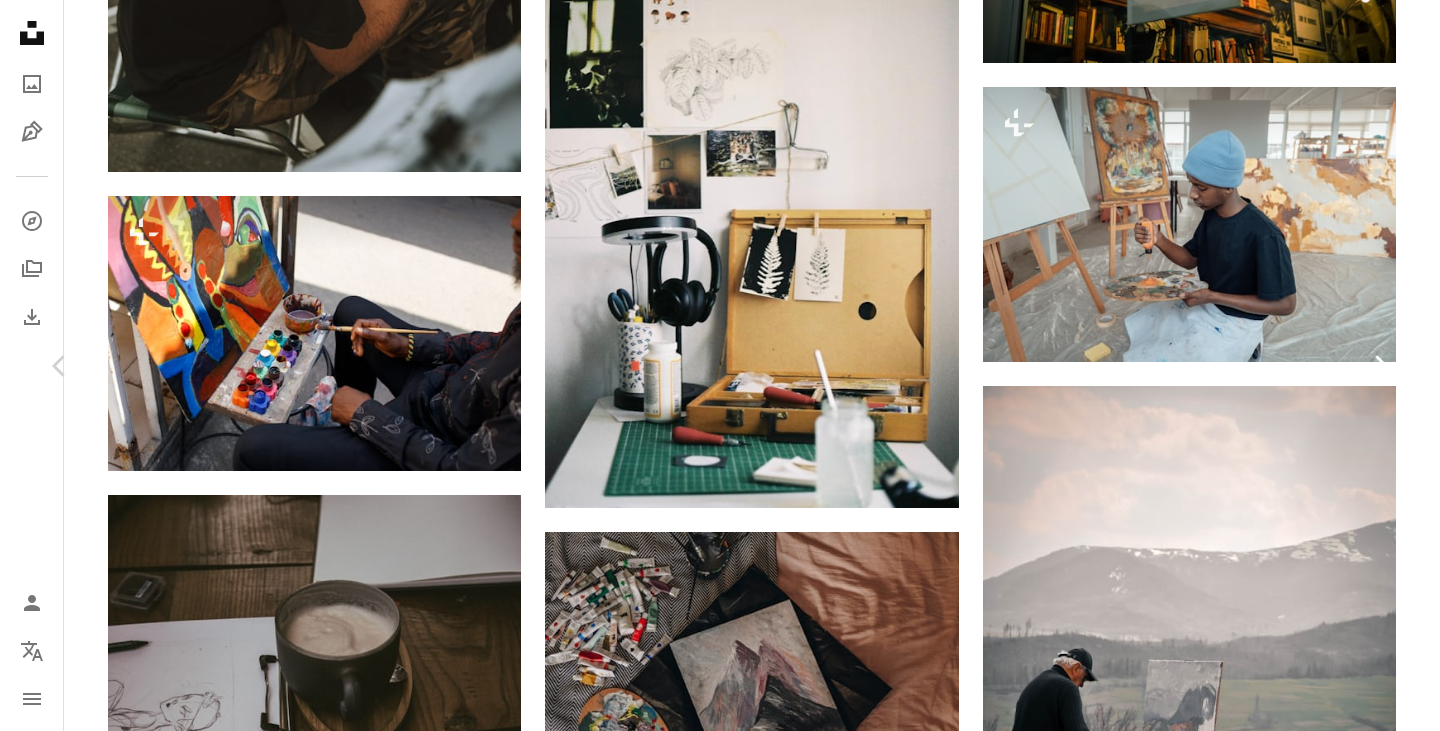 click on "Chevron right" at bounding box center (1380, 366) 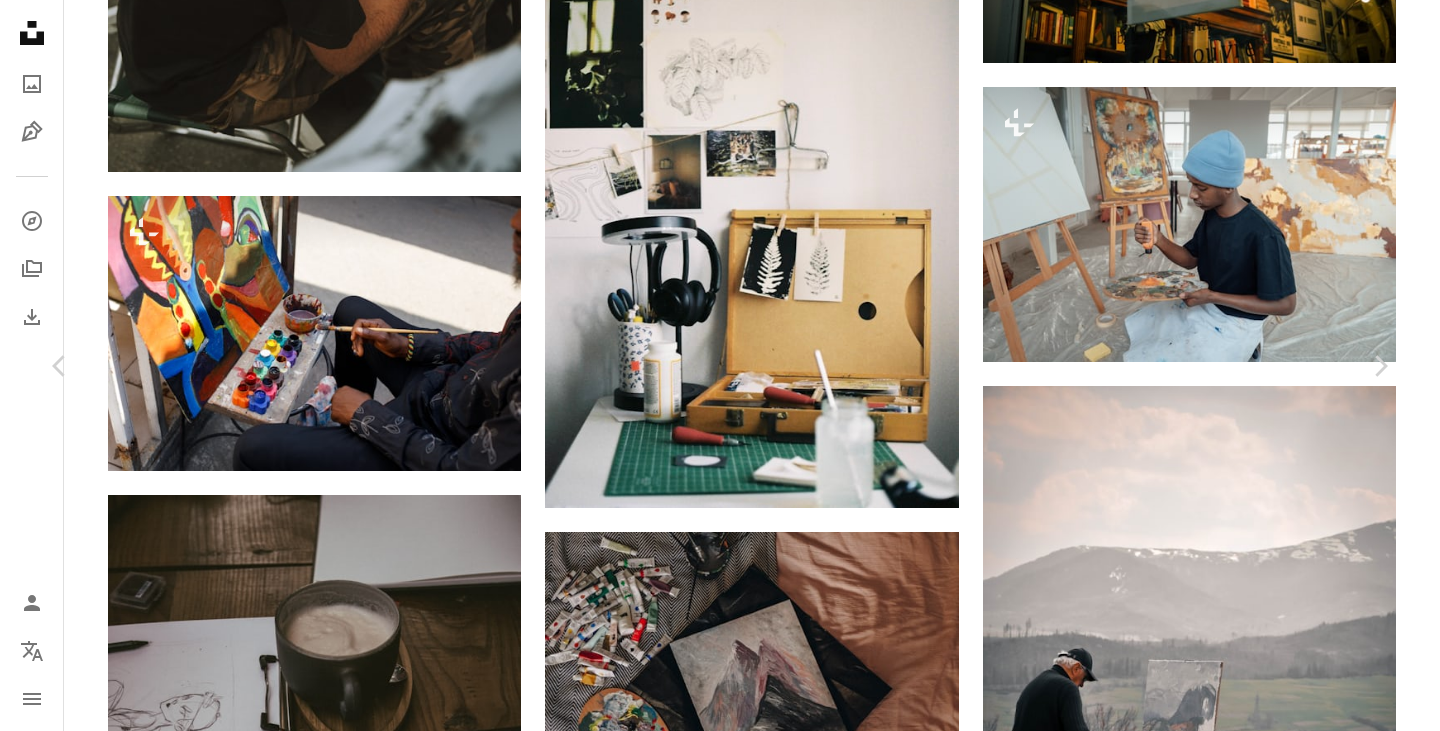 click on "An X shape Chevron left Chevron right [FIRST] [LAST] m0ther_0f_memes A heart A plus sign Download free Chevron down Zoom in Views 147,176 Downloads 424 Featured in Photos A forward-right arrow Share Info icon Info More Actions Calendar outlined Published on  September 22, 2019 Camera Canon, EOS-1D Mark II Safety Free to use under the  Unsplash License coffee watercolor sketch flower plant grey furniture wood table text coffee cup blossom cup coffee table plywood Free stock photos Browse premium related images on iStock  |  Save 20% with code UNSPLASH20 View more on iStock  ↗ Related images A heart A plus sign [FIRST] [LAST] Arrow pointing down Plus sign for Unsplash+ A heart A plus sign [FIRST] For  Unsplash+ A lock Download A heart A plus sign Kit (formerly ConvertKit) Arrow pointing down A heart A plus sign [FIRST] [LAST] Available for hire A checkmark inside of a circle Arrow pointing down A heart A plus sign [FIRST] [LAST] Arrow pointing down A heart A plus sign [FIRST] [LAST] Arrow pointing down Plus sign for Unsplash+ A heart For" at bounding box center (720, 6919) 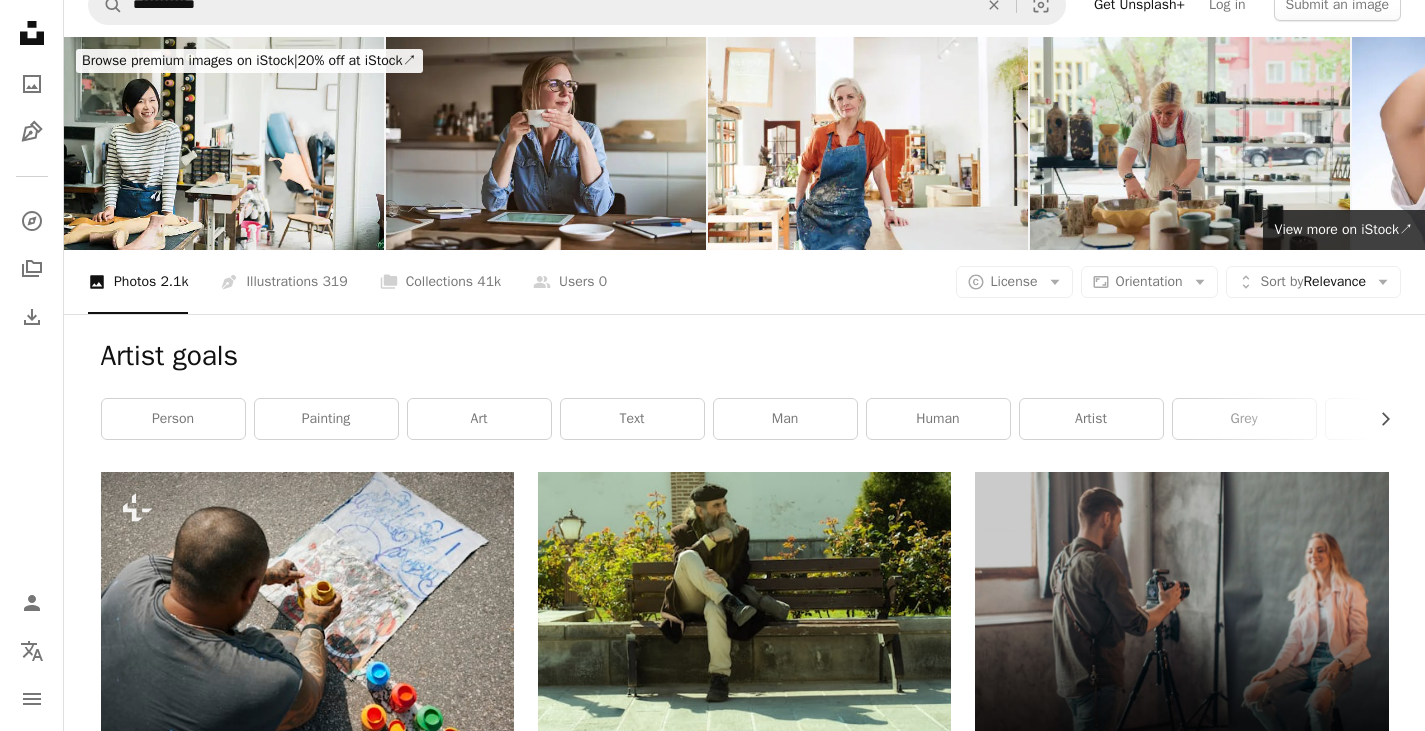 scroll, scrollTop: 0, scrollLeft: 0, axis: both 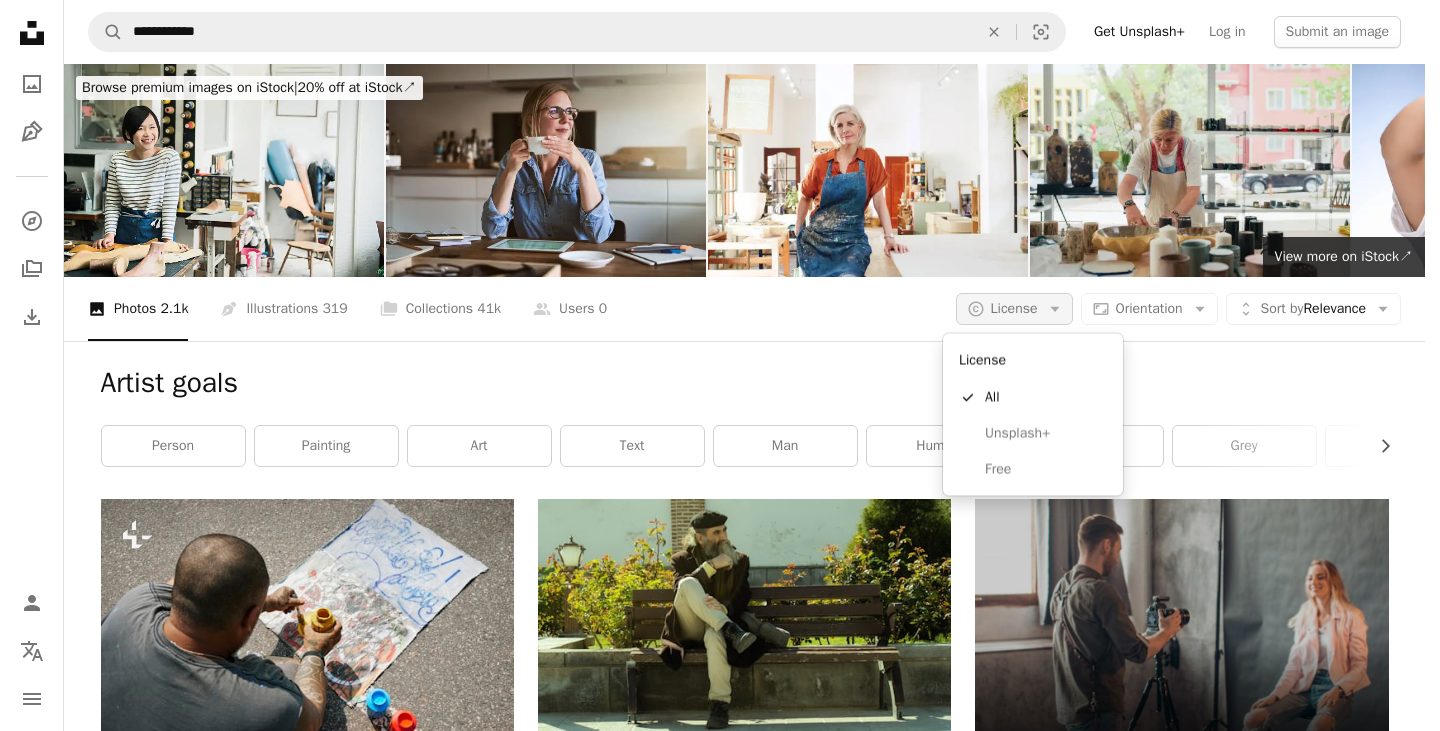 click on "License" at bounding box center (1014, 308) 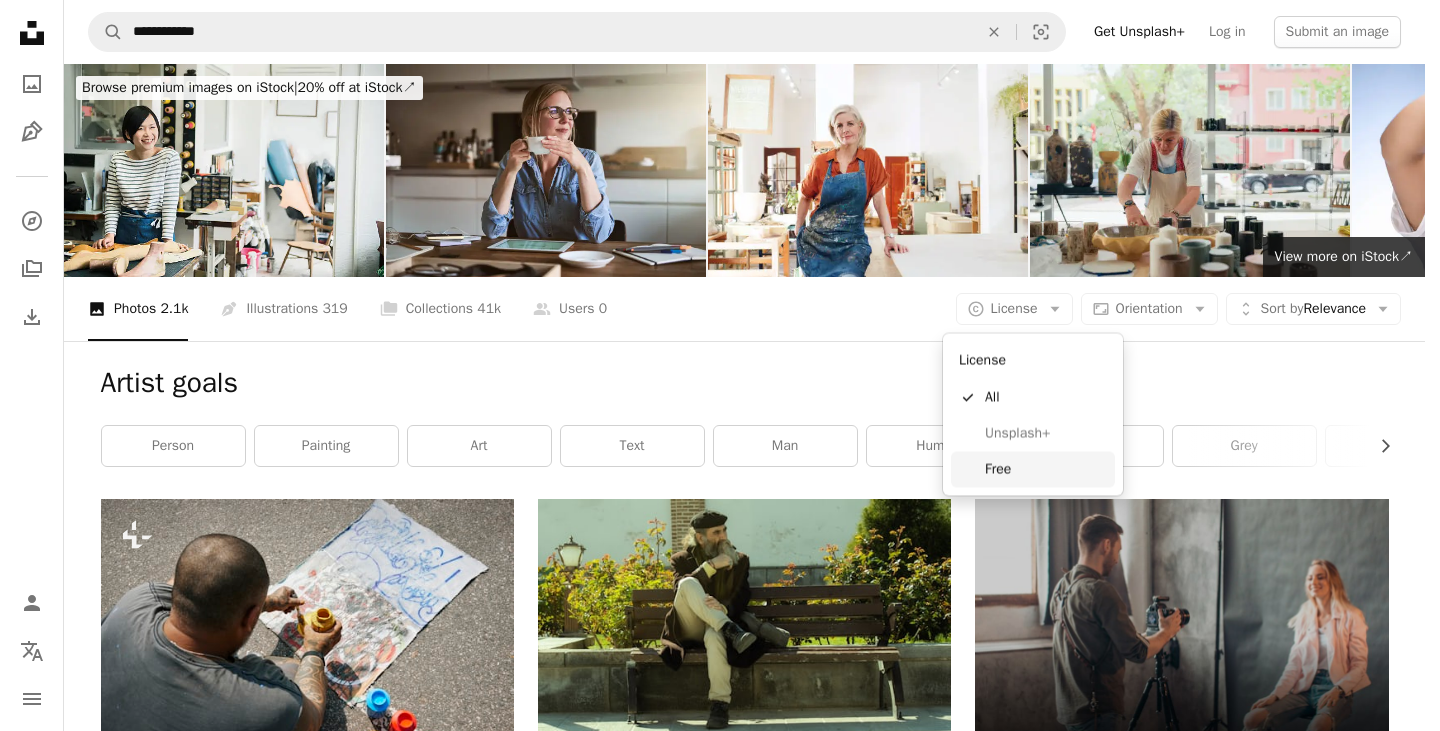 click on "Free" at bounding box center (1046, 469) 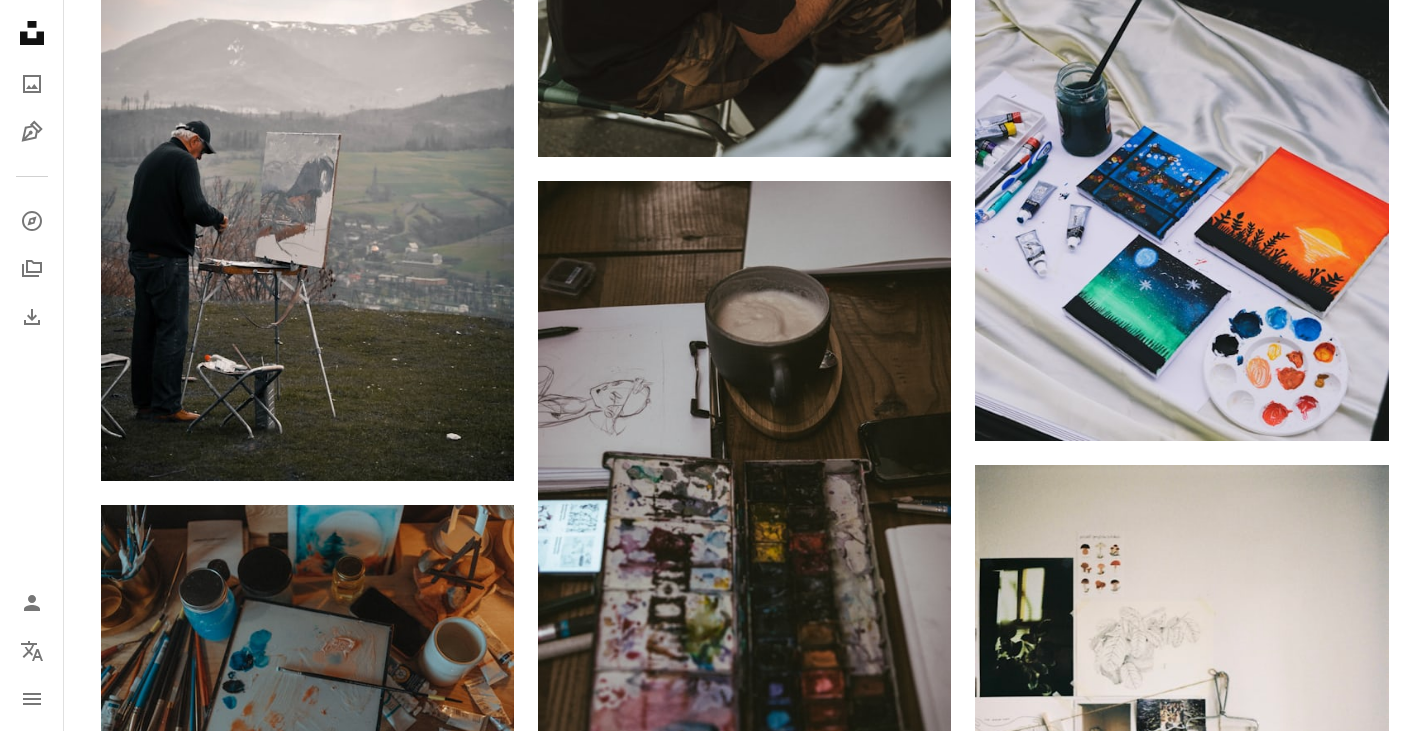 scroll, scrollTop: 1539, scrollLeft: 0, axis: vertical 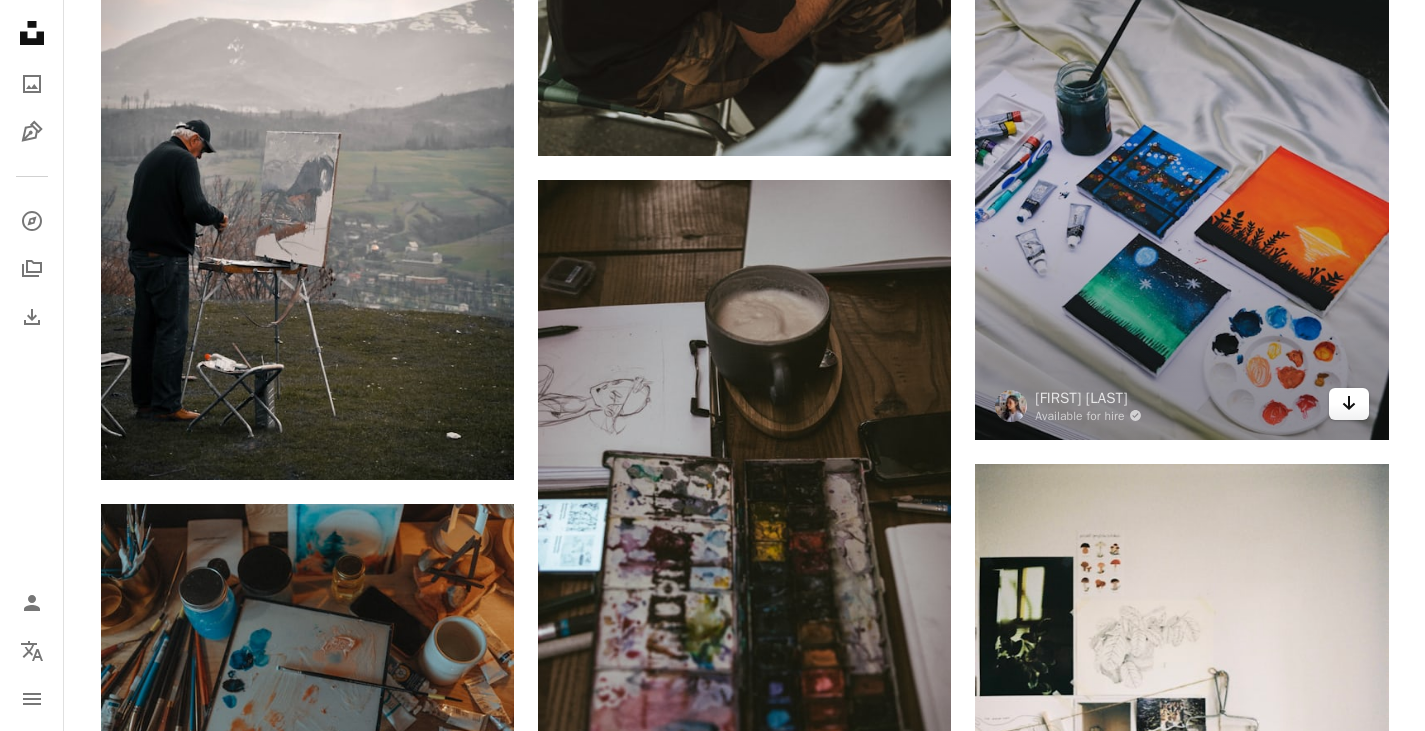 click on "Arrow pointing down" 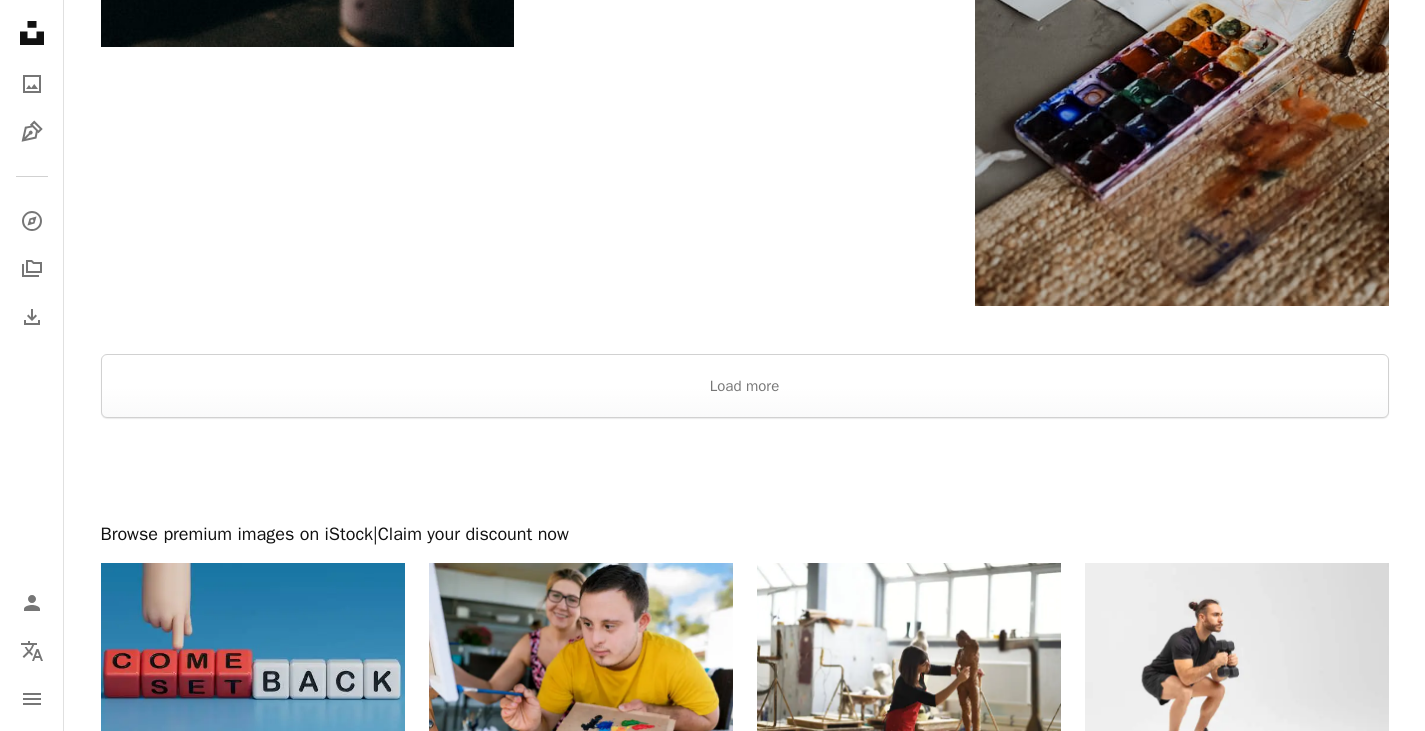 scroll, scrollTop: 3924, scrollLeft: 0, axis: vertical 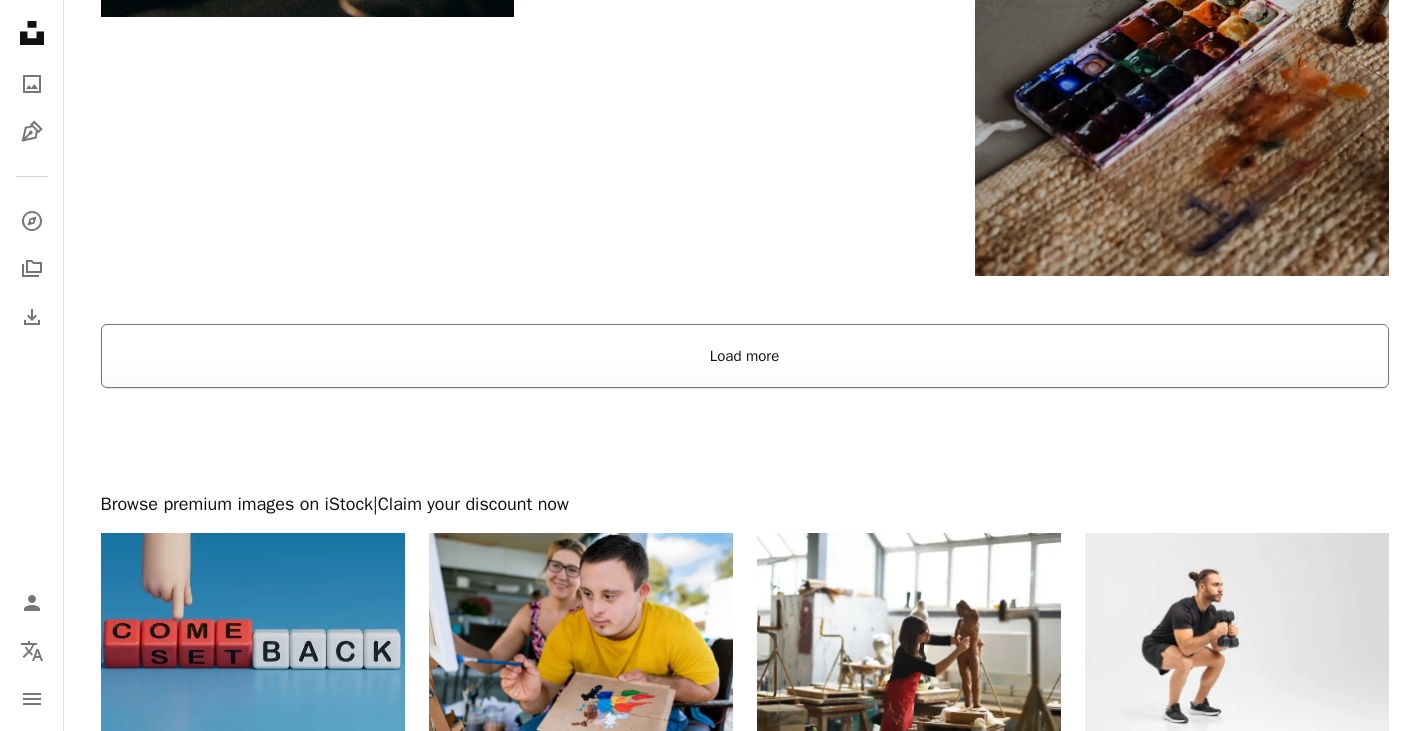 click on "Load more" at bounding box center [745, 356] 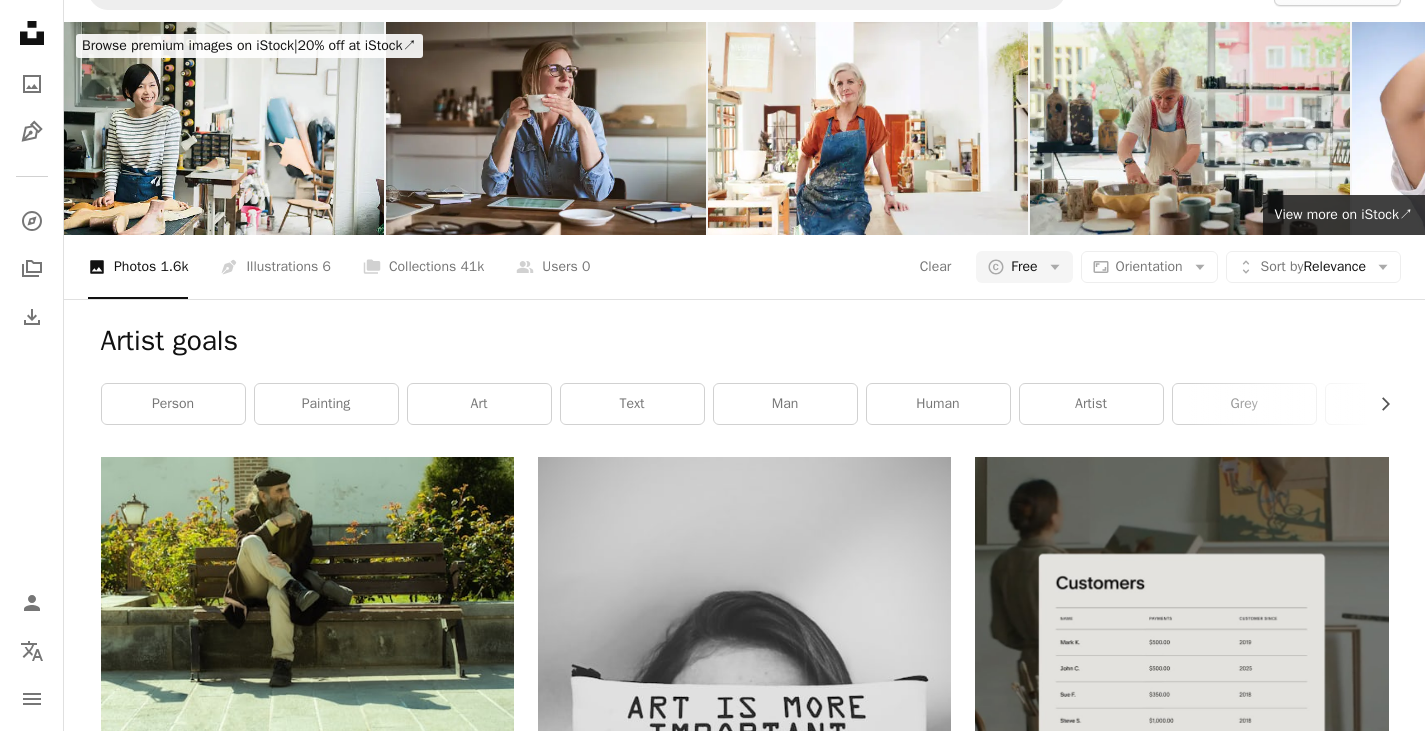 scroll, scrollTop: 0, scrollLeft: 0, axis: both 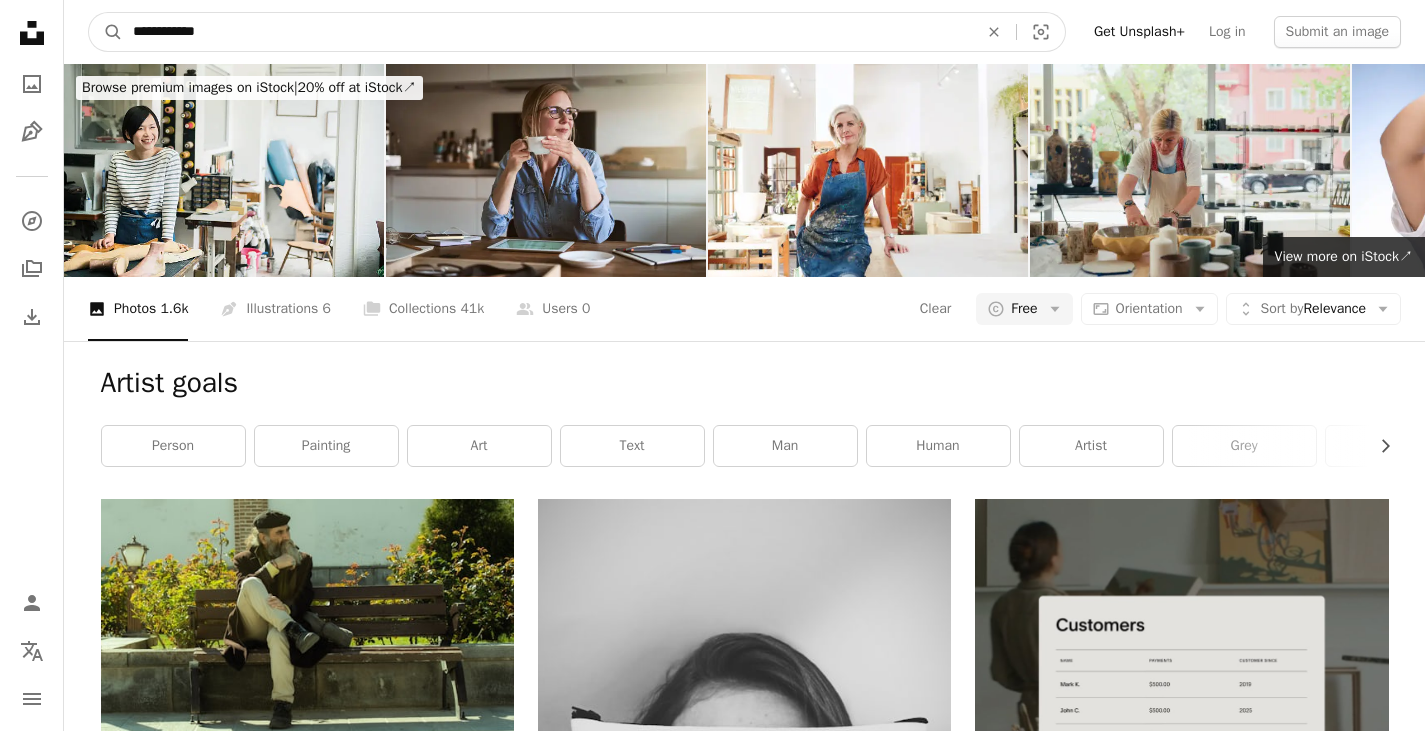 drag, startPoint x: 312, startPoint y: 33, endPoint x: 31, endPoint y: 54, distance: 281.7836 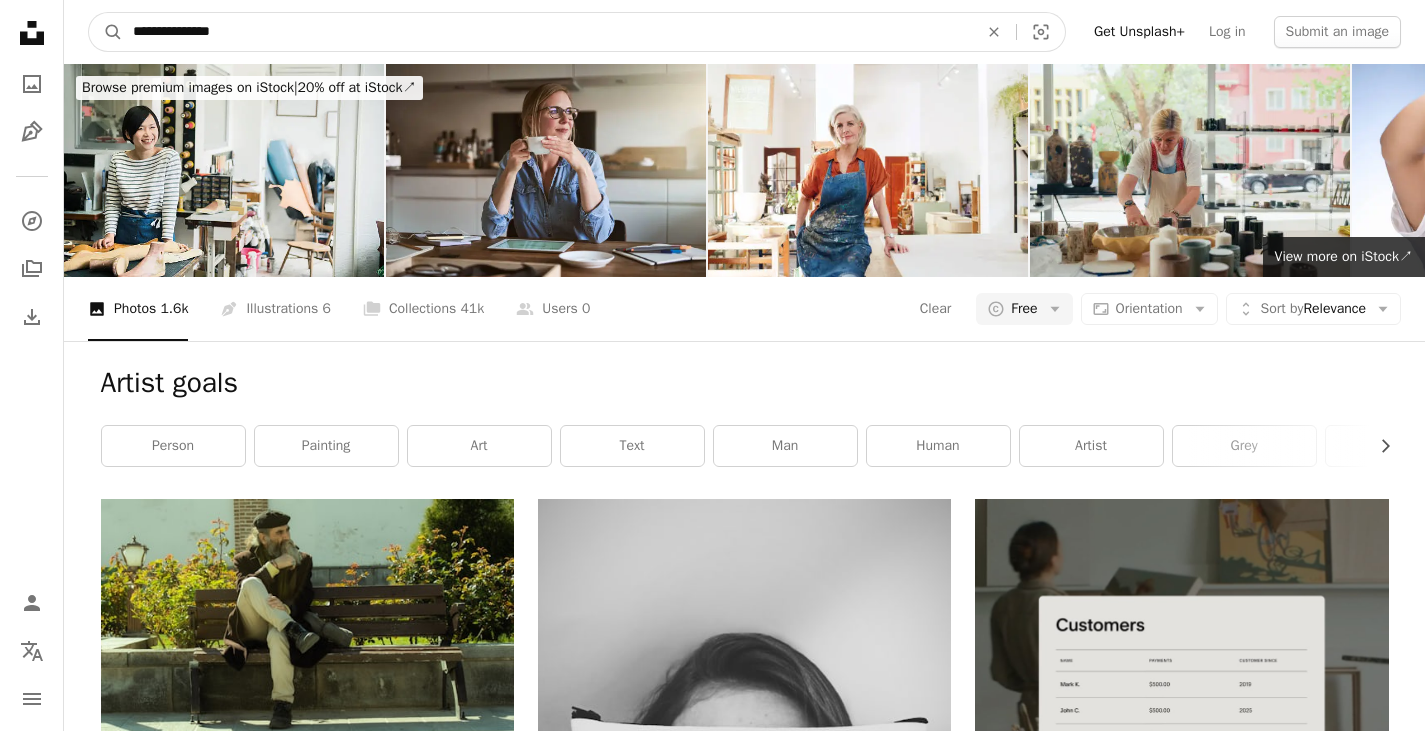 type on "**********" 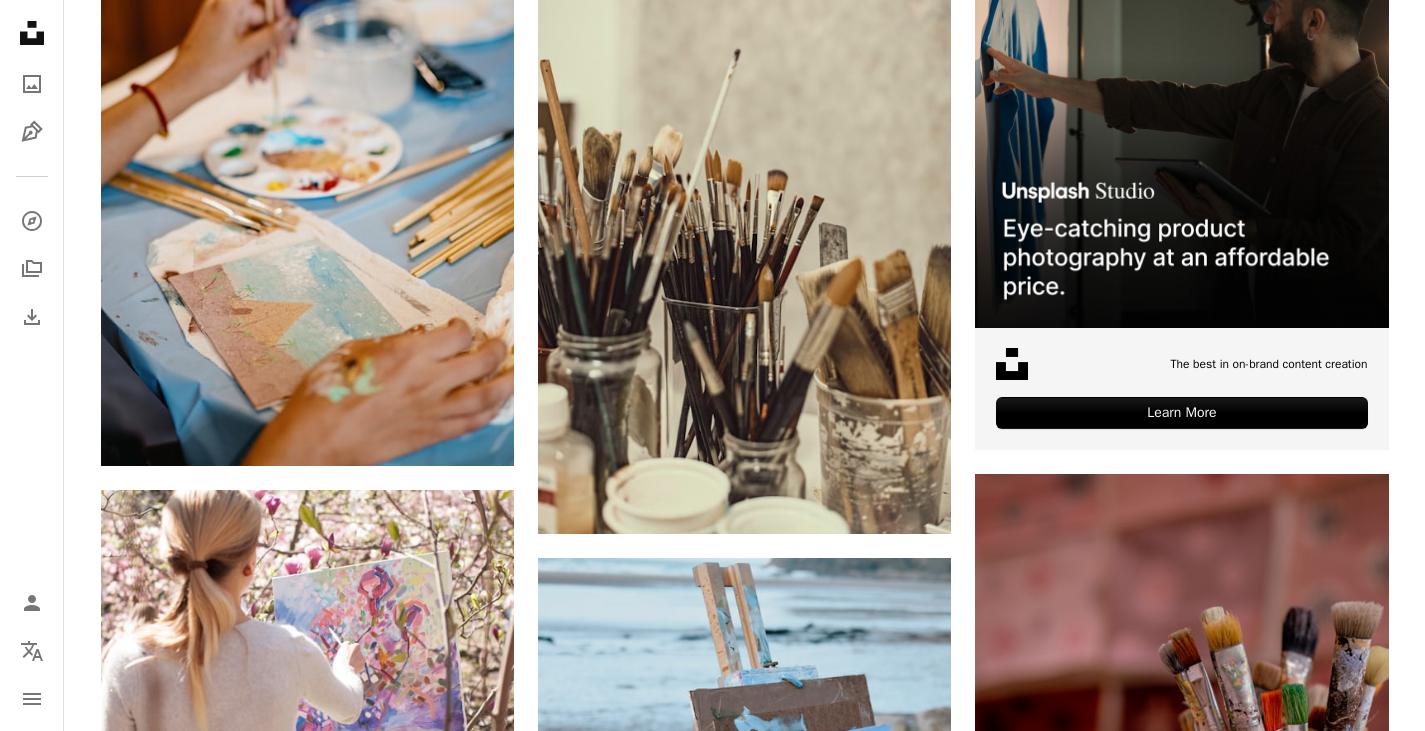 scroll, scrollTop: 0, scrollLeft: 0, axis: both 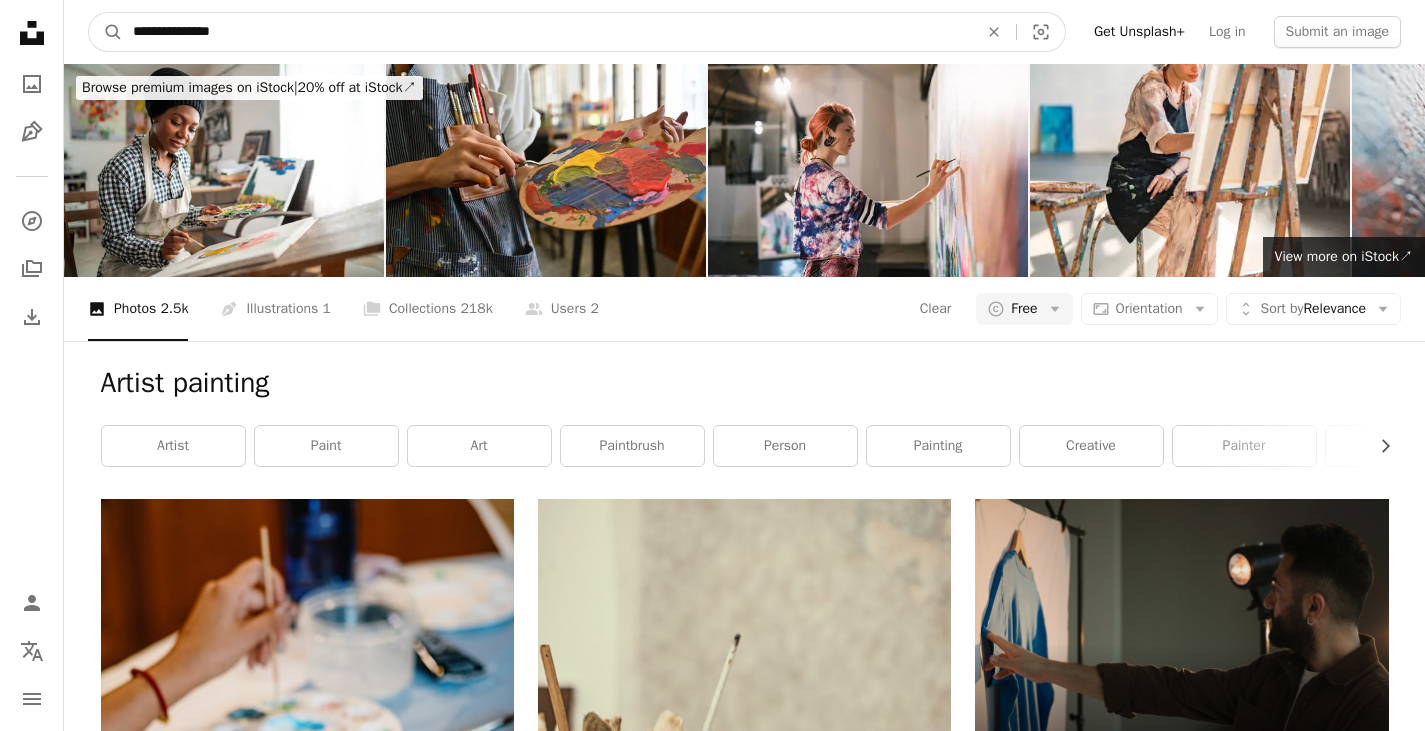 click on "**********" at bounding box center [547, 32] 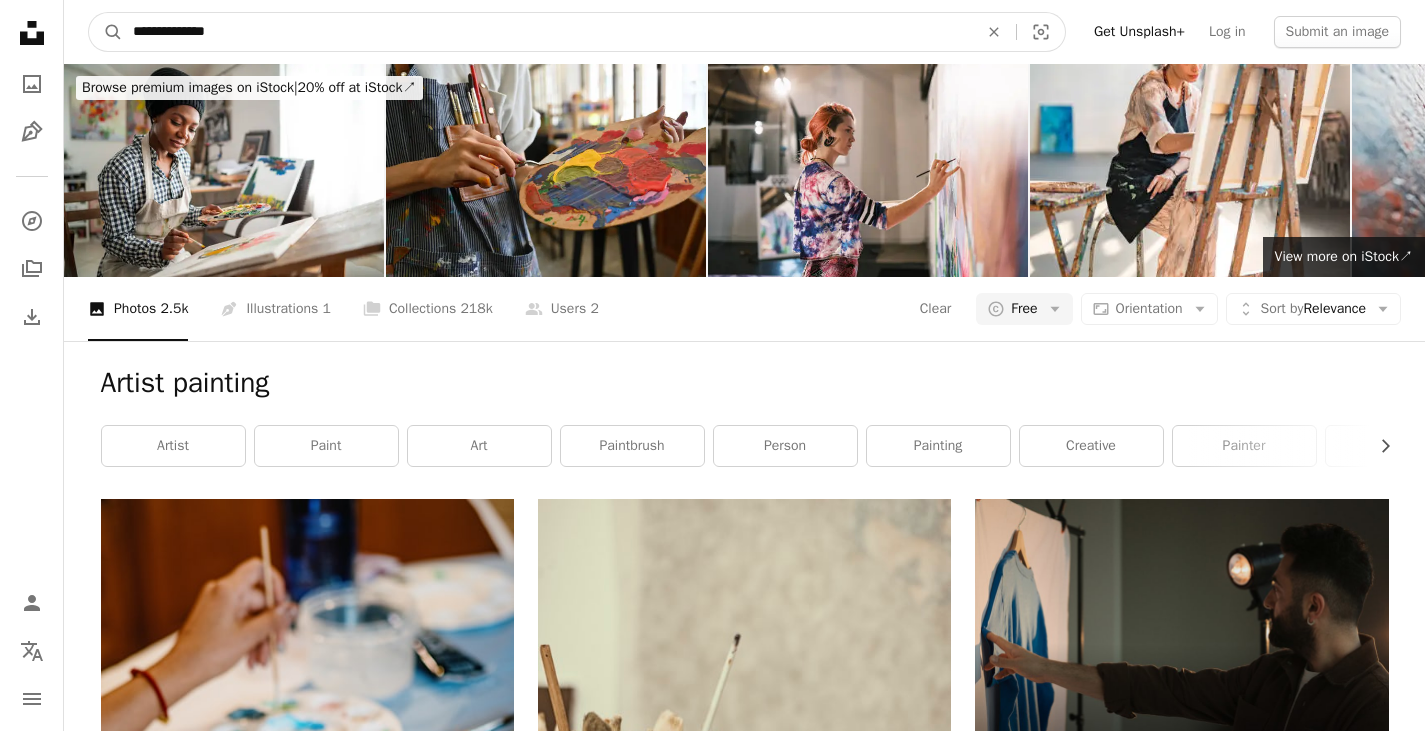 type on "**********" 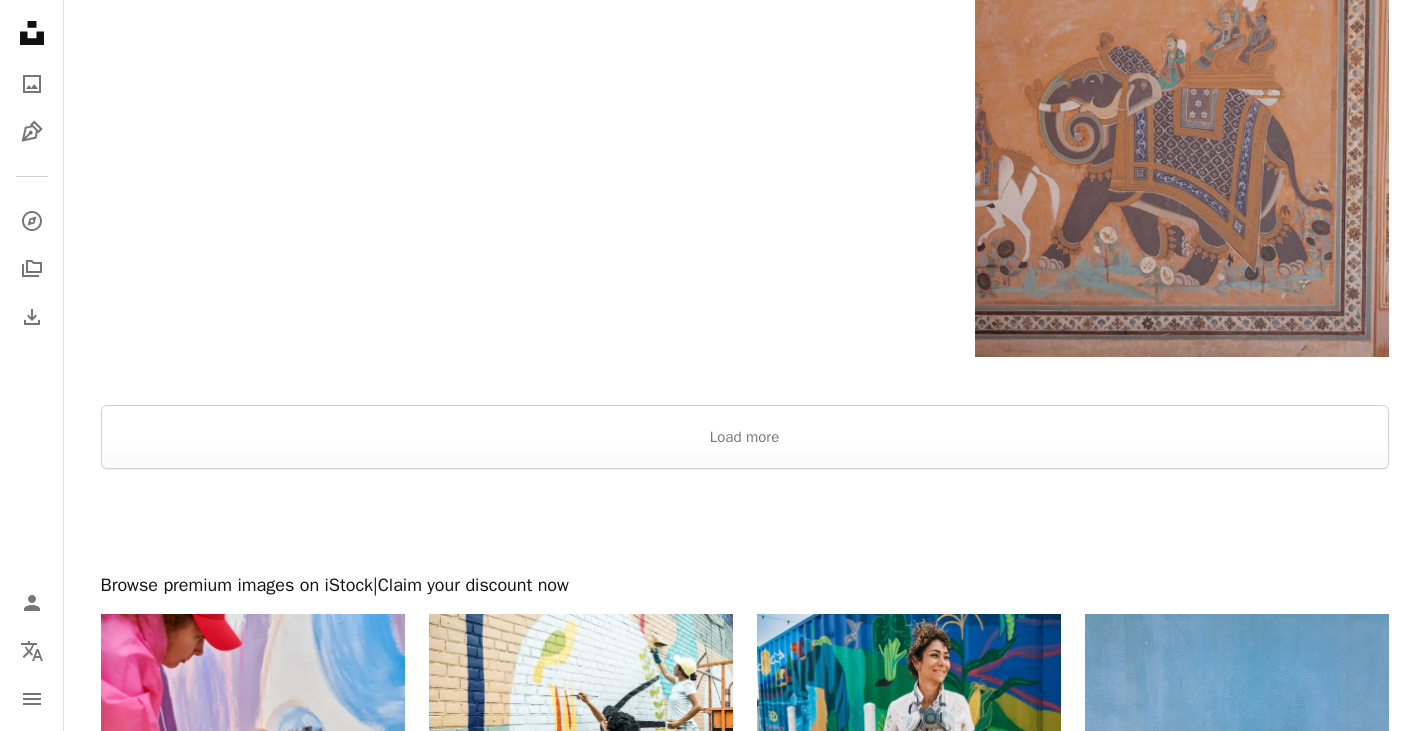 scroll, scrollTop: 3563, scrollLeft: 0, axis: vertical 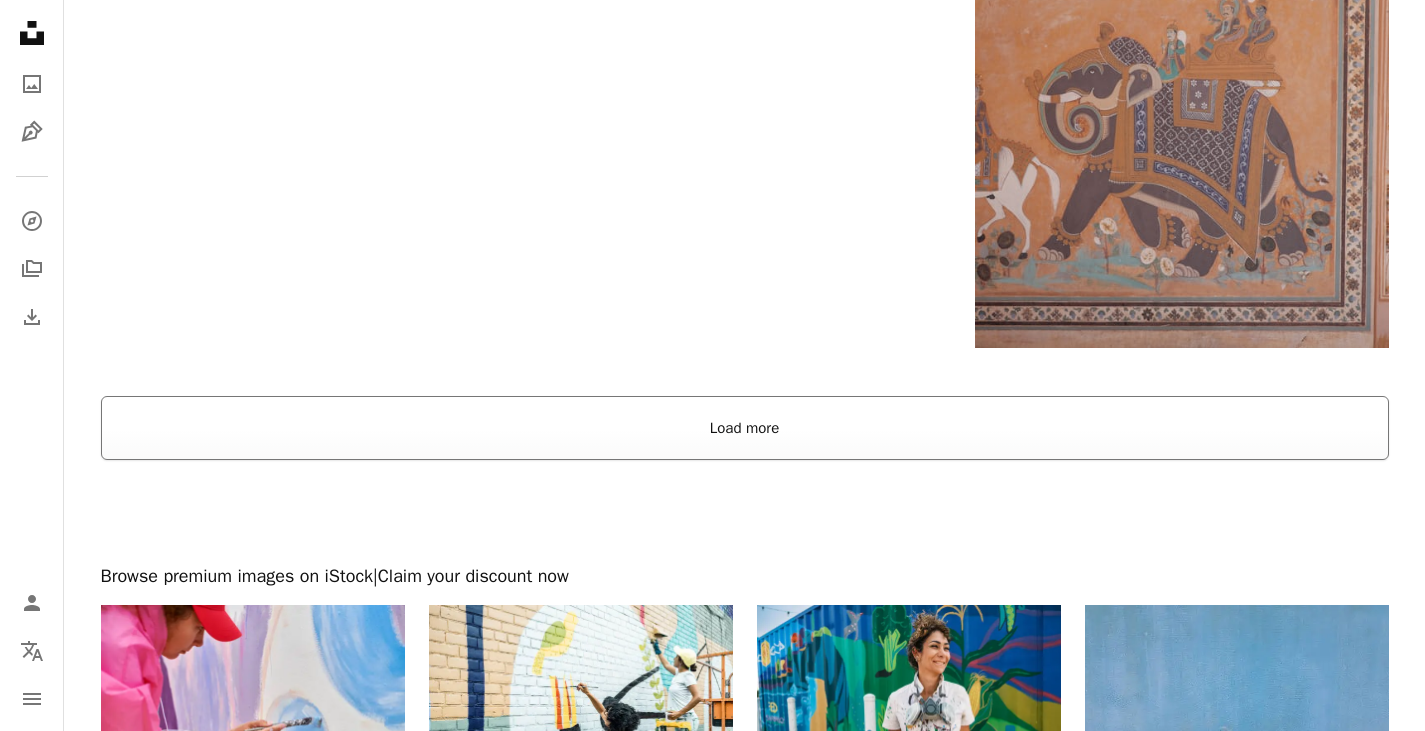 click on "Load more" at bounding box center (745, 428) 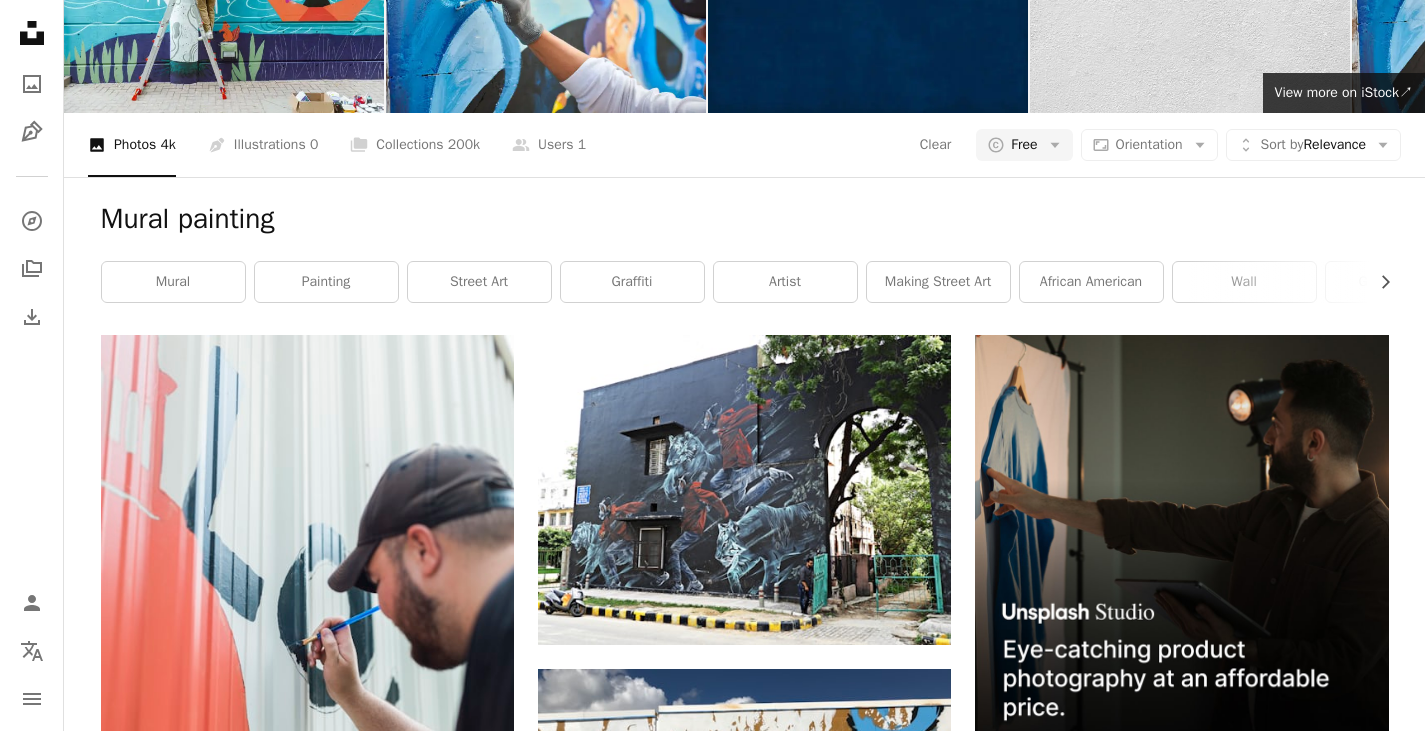 scroll, scrollTop: 0, scrollLeft: 0, axis: both 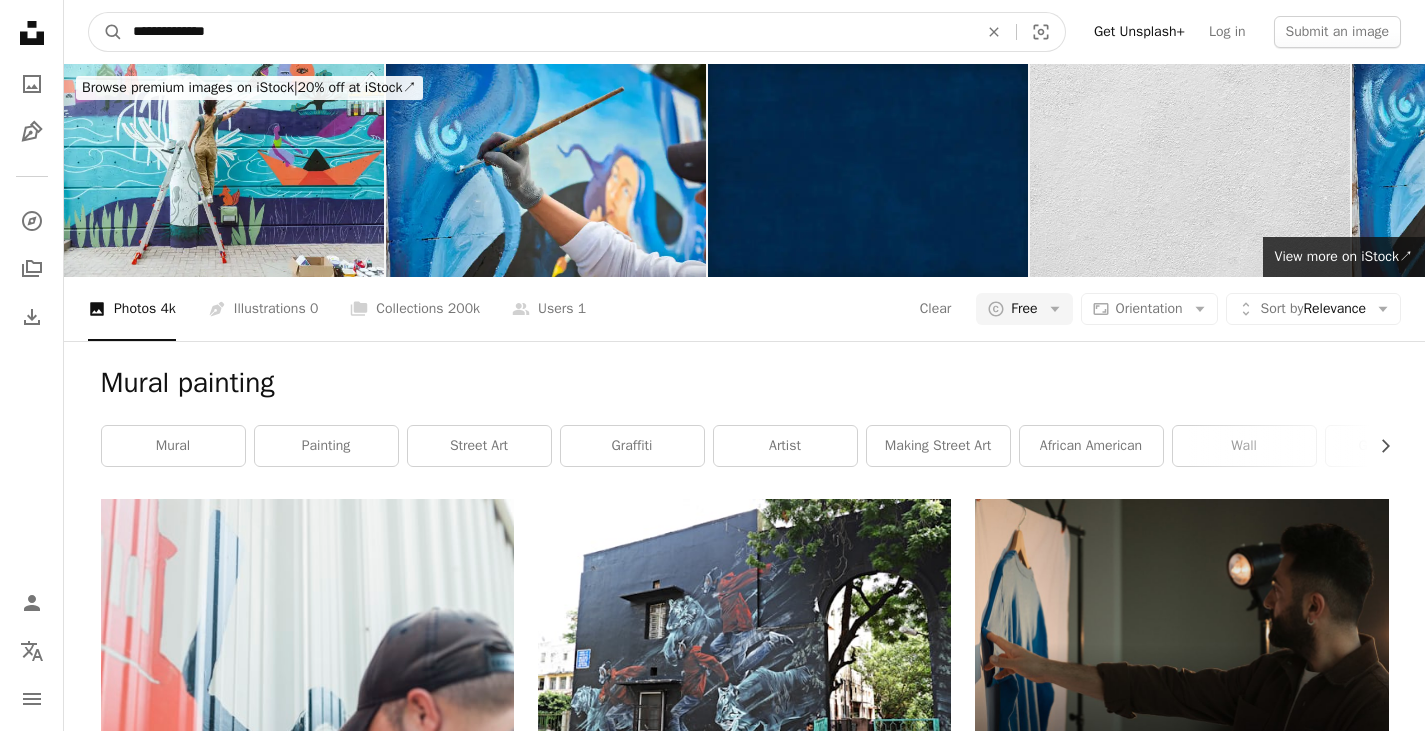 click on "**********" at bounding box center [547, 32] 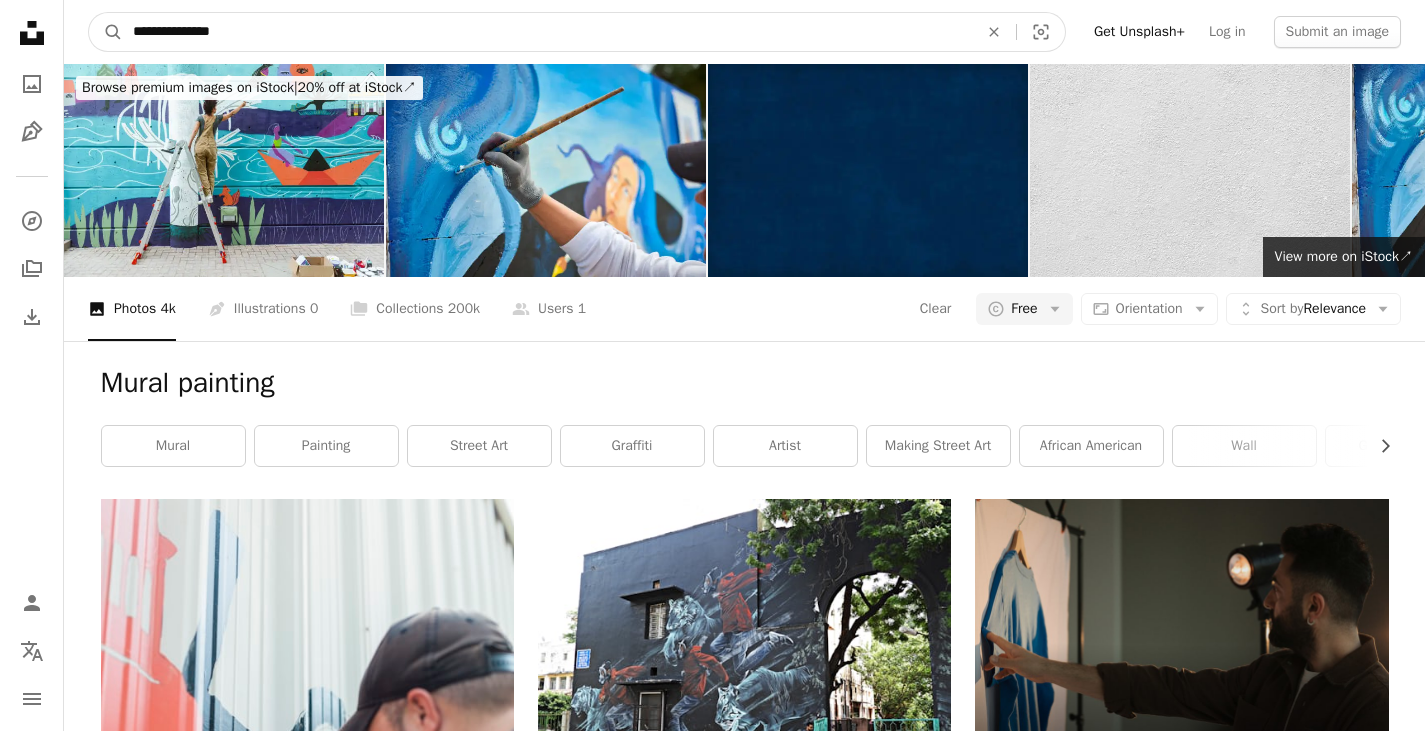 type on "**********" 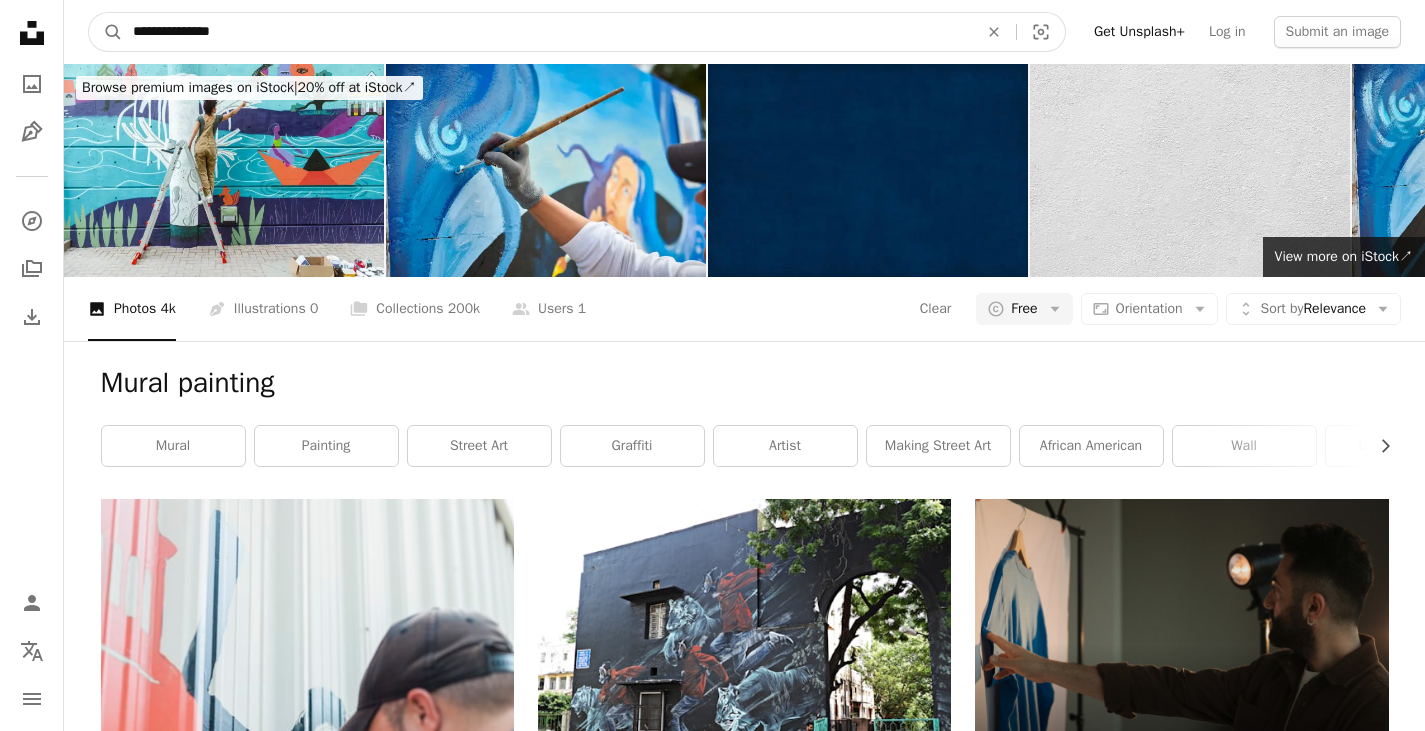 click on "**********" at bounding box center (547, 32) 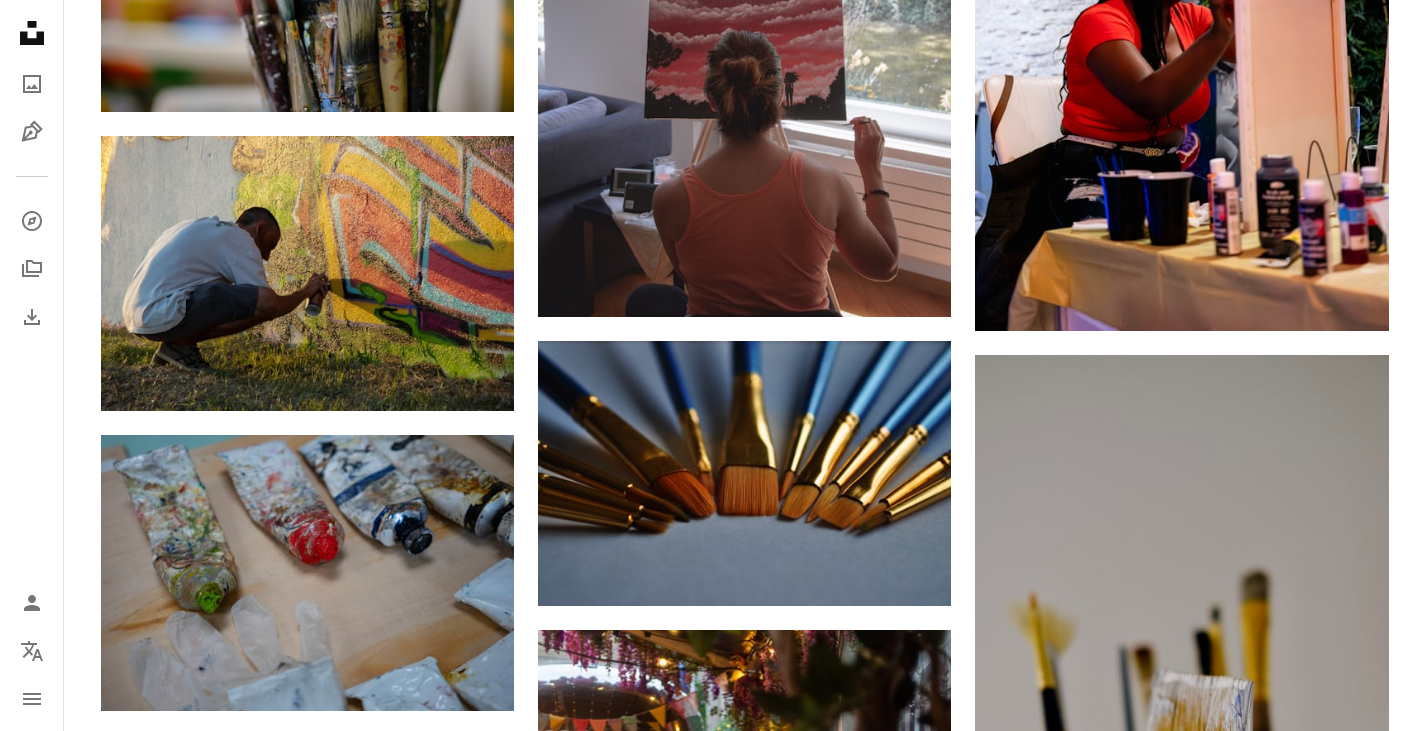 scroll, scrollTop: 5907, scrollLeft: 0, axis: vertical 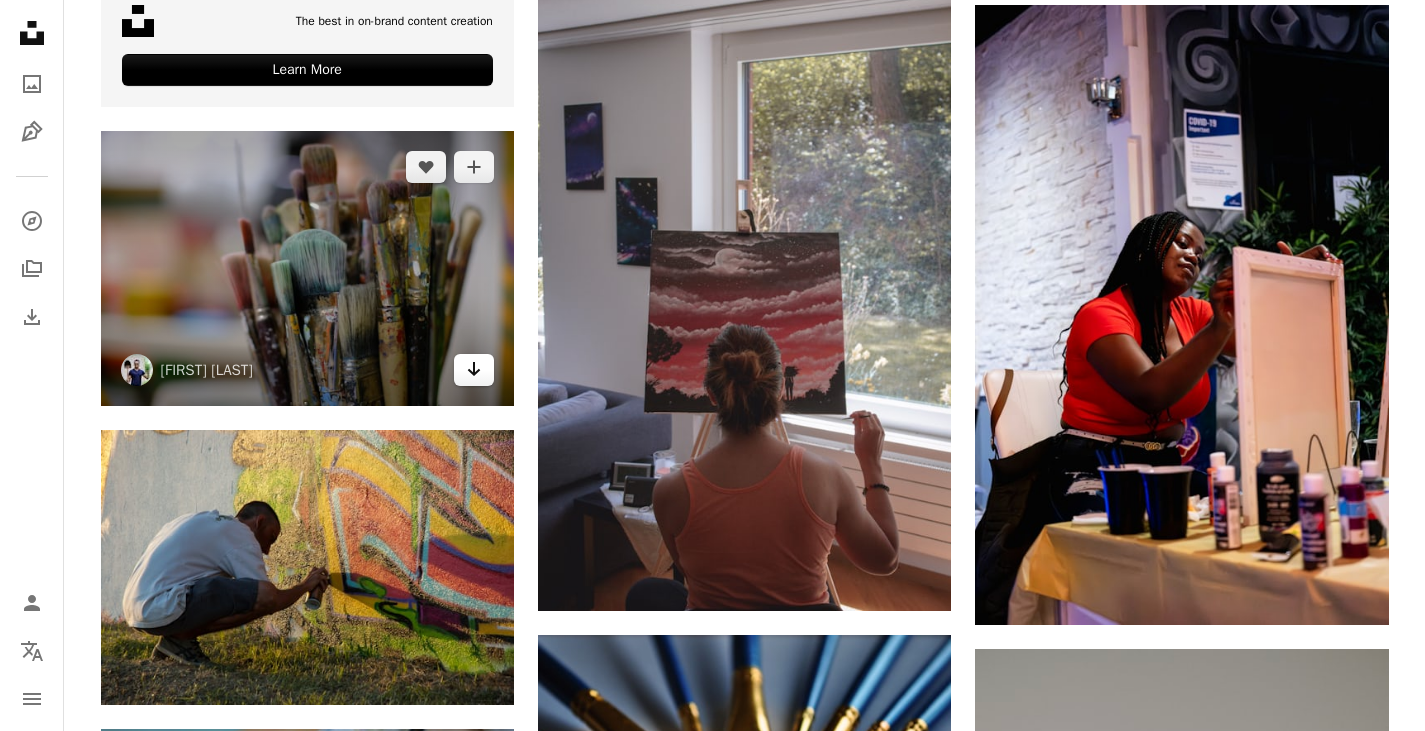 click on "Arrow pointing down" 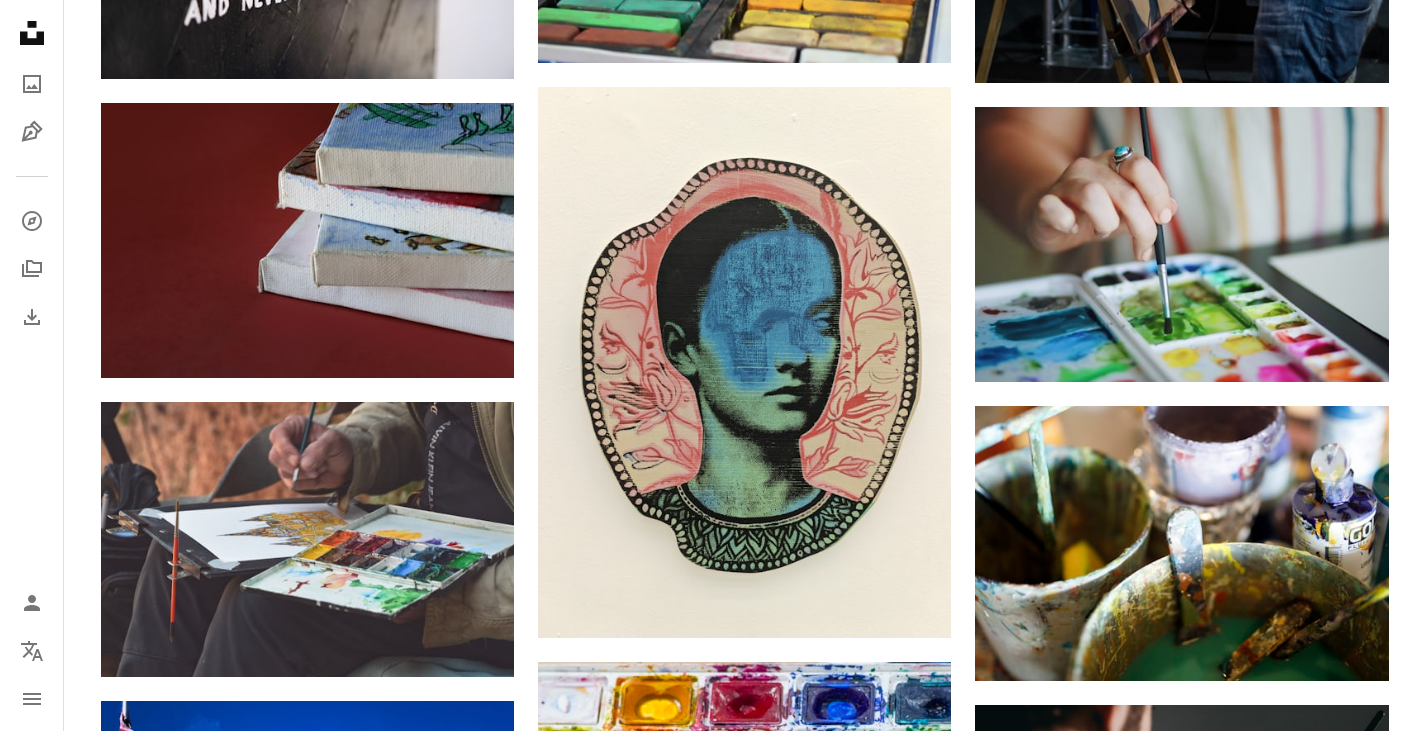 scroll, scrollTop: 9277, scrollLeft: 0, axis: vertical 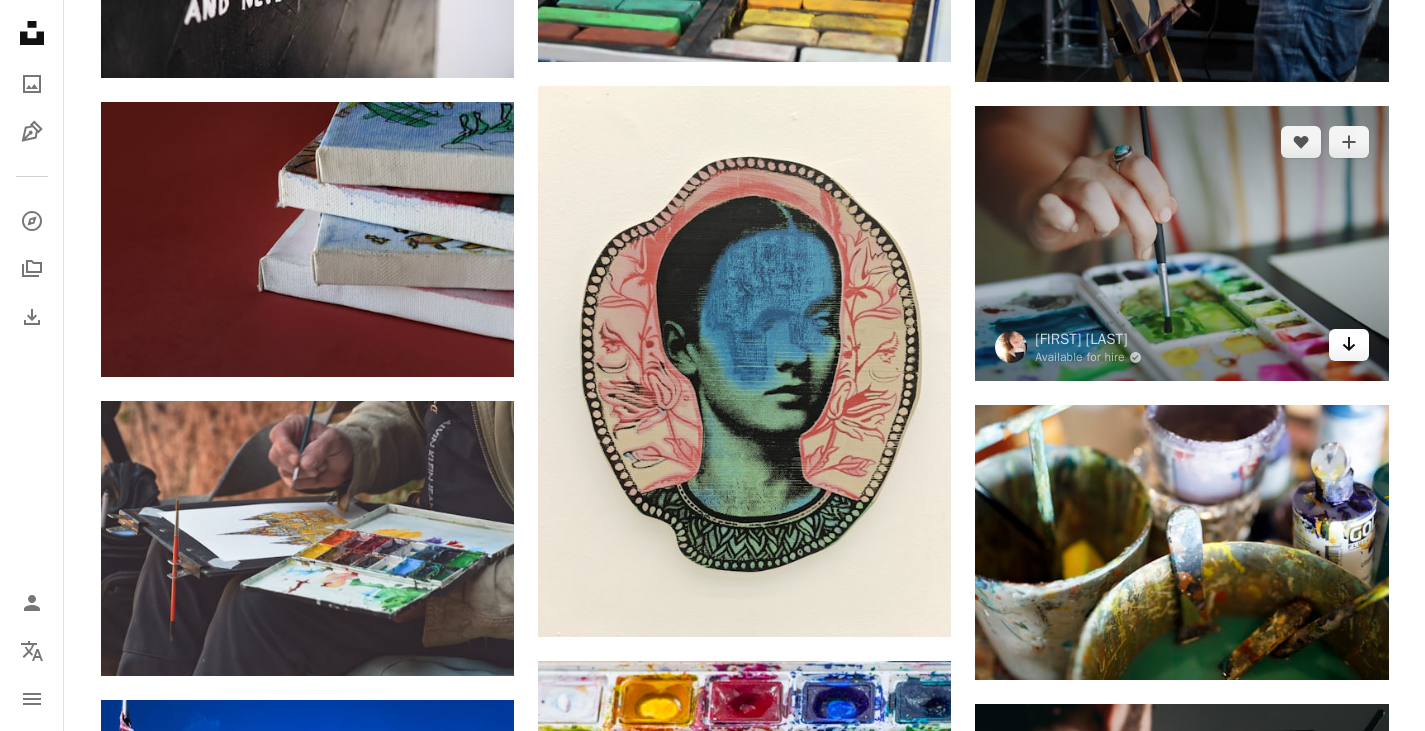click 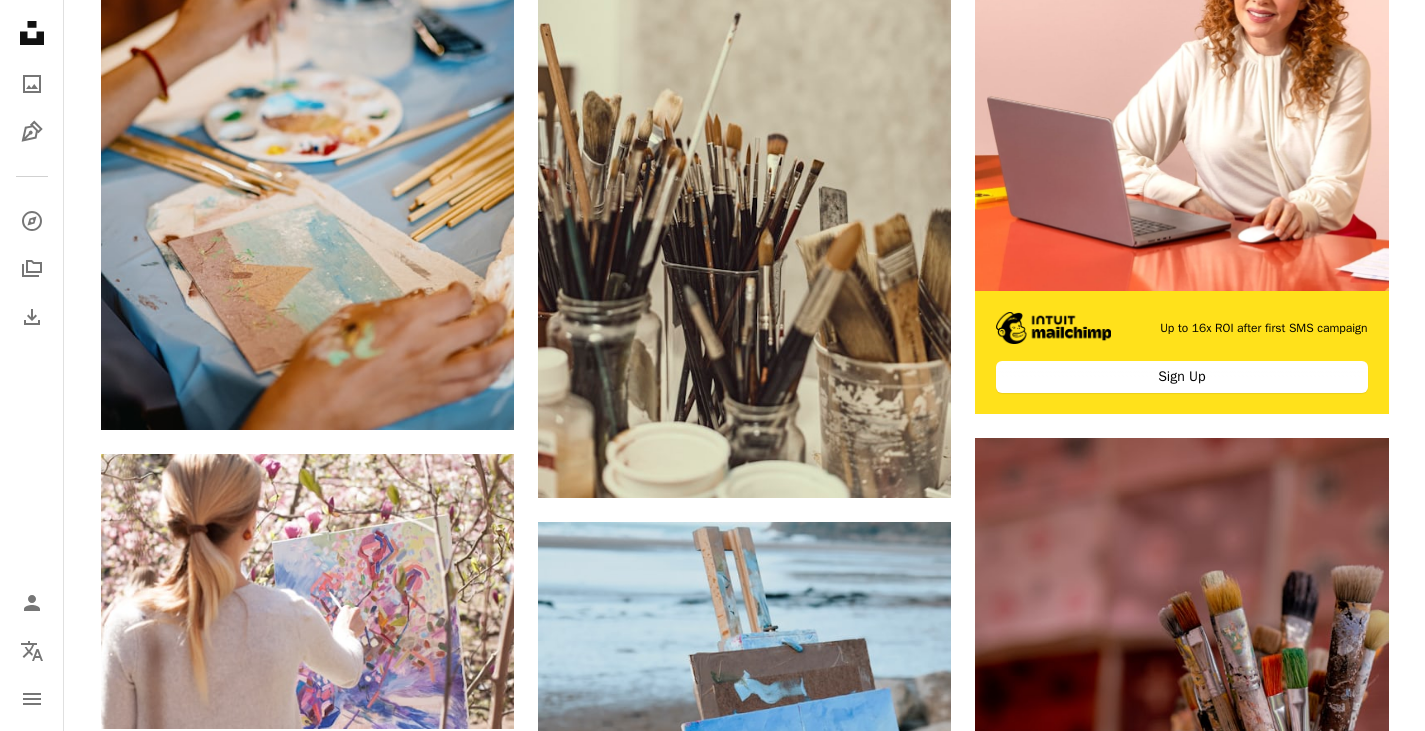 scroll, scrollTop: 0, scrollLeft: 0, axis: both 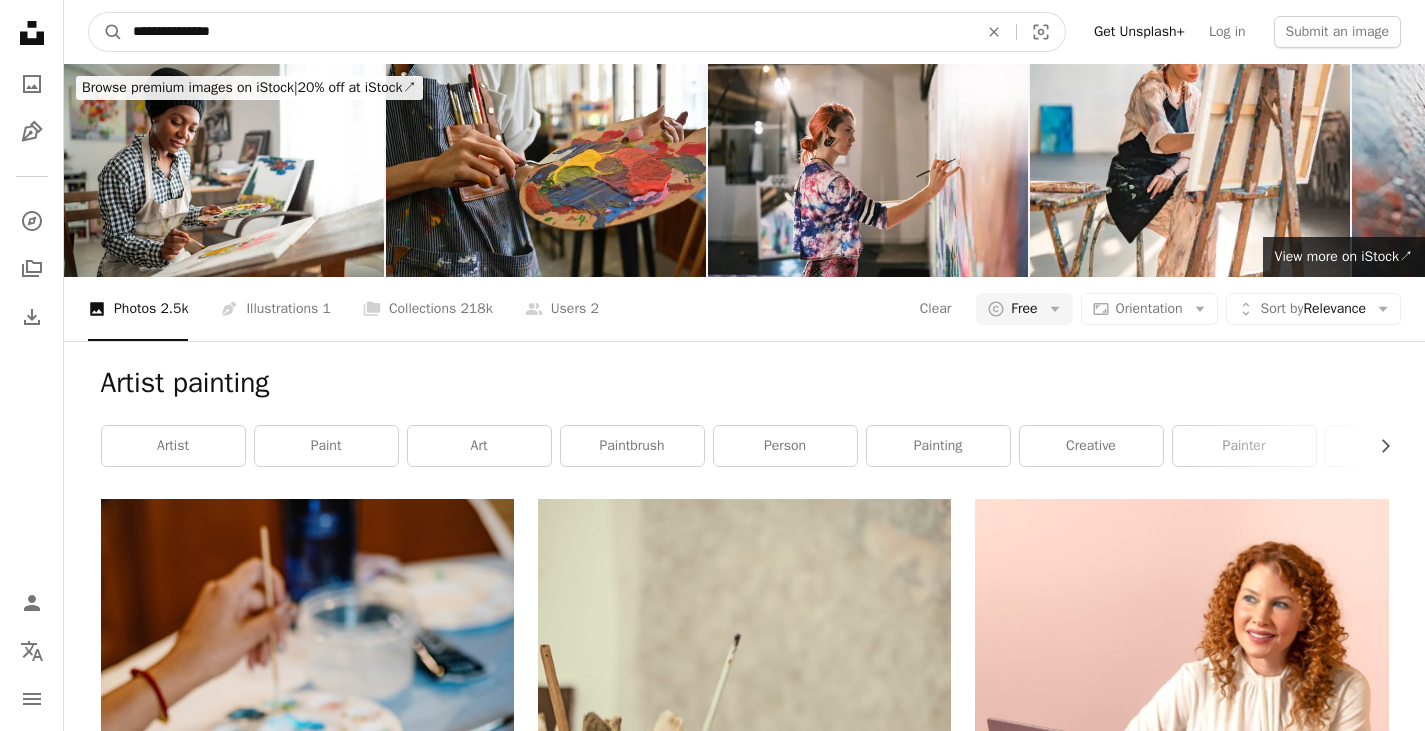 drag, startPoint x: 247, startPoint y: 28, endPoint x: 32, endPoint y: 21, distance: 215.11392 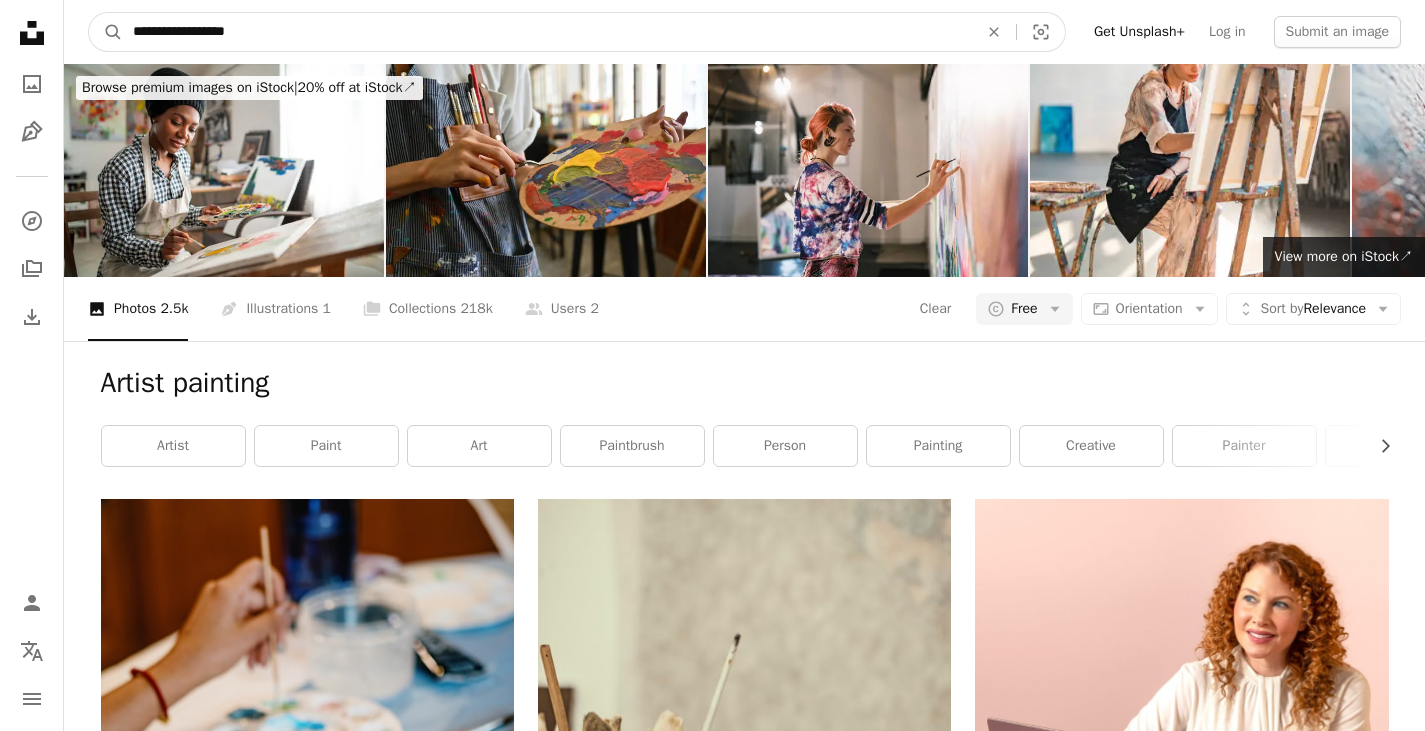 type on "**********" 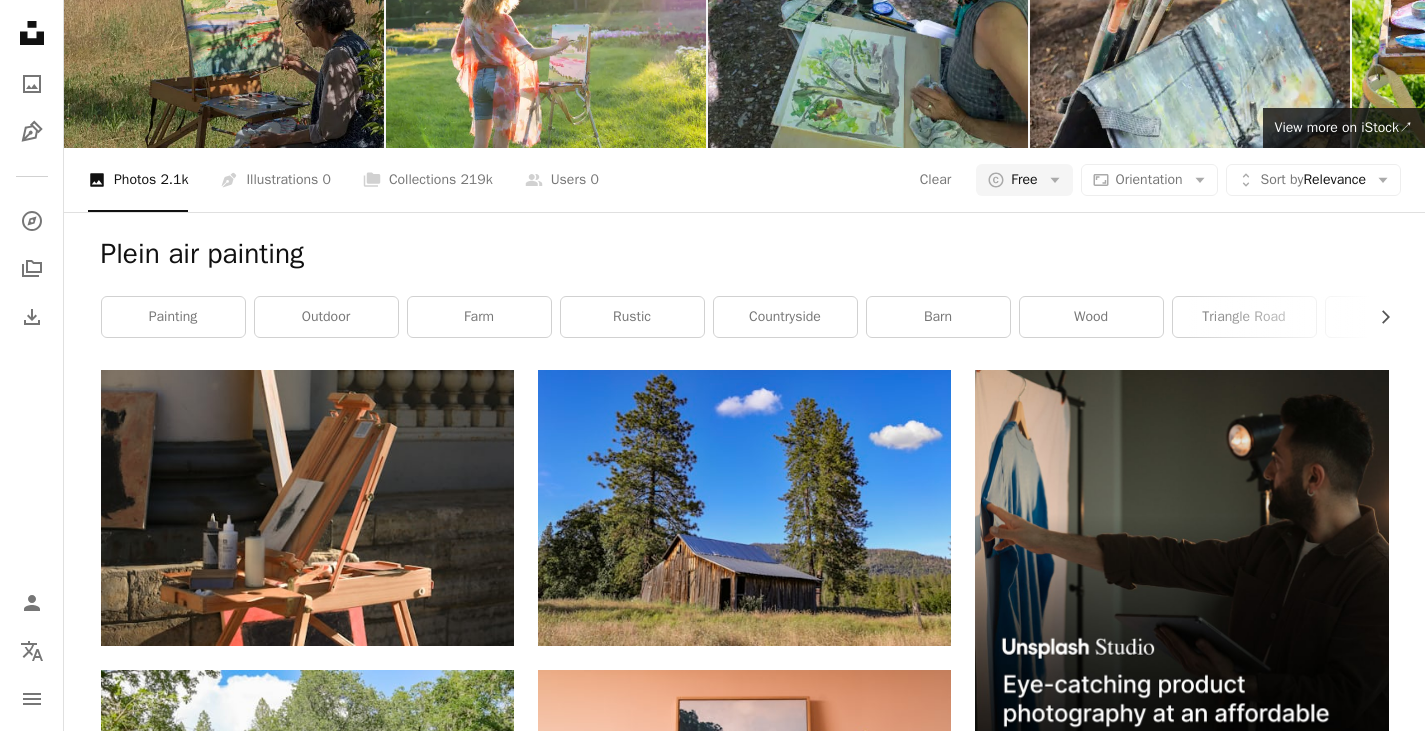scroll, scrollTop: 0, scrollLeft: 0, axis: both 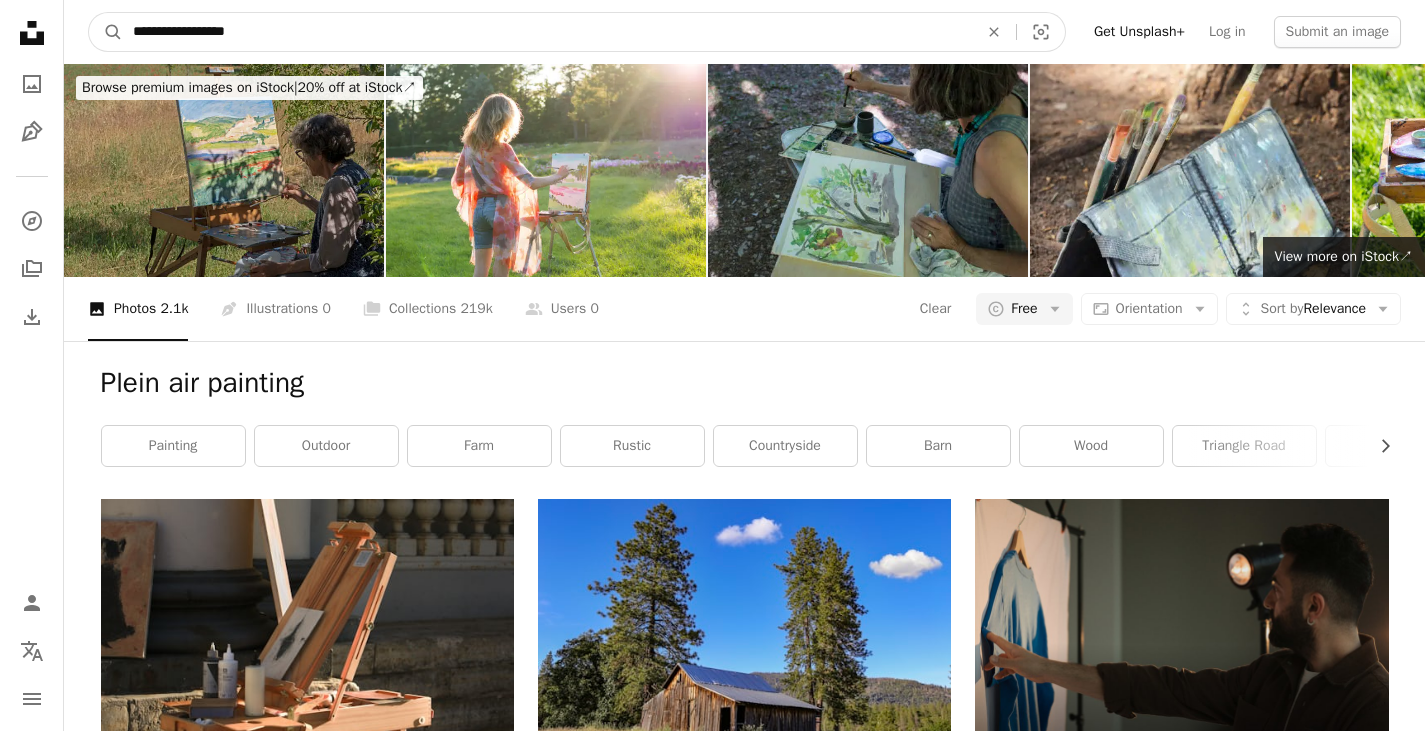 click on "**********" at bounding box center (547, 32) 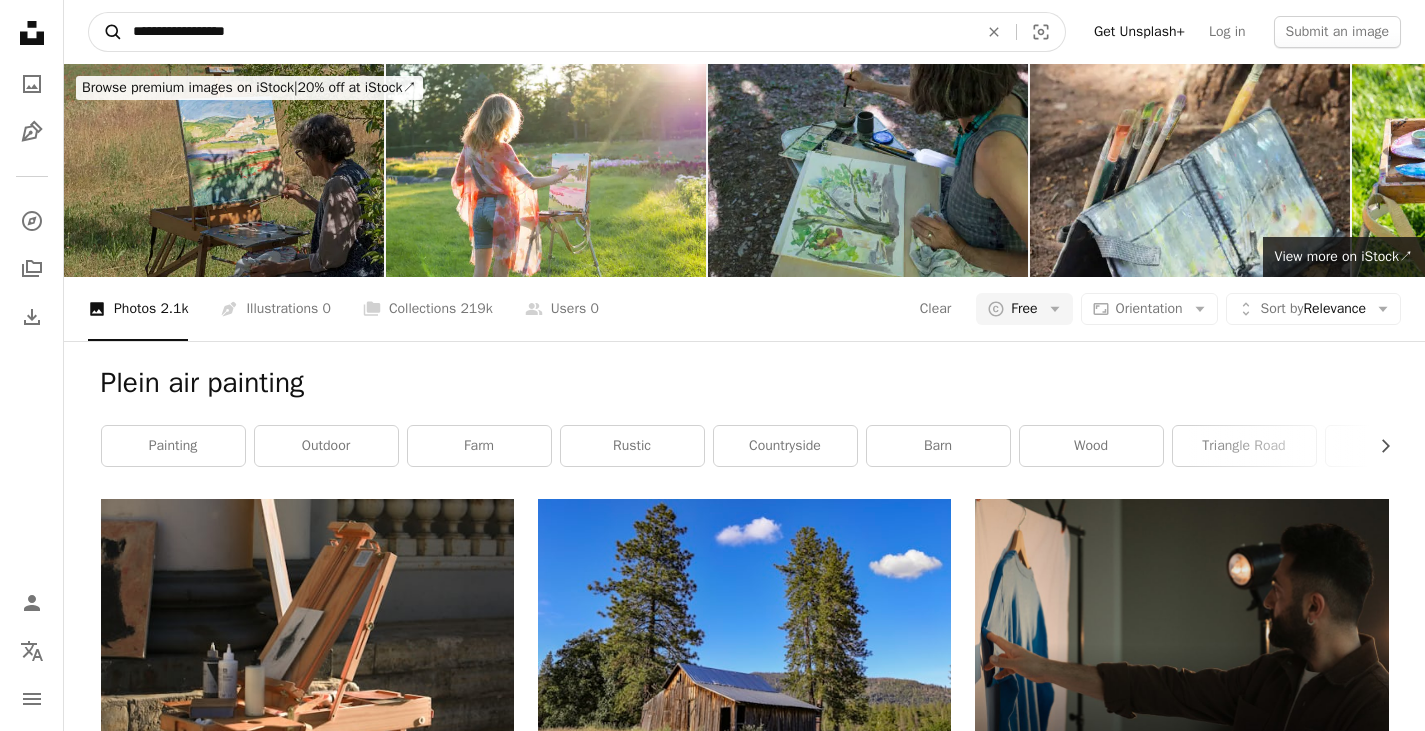 drag, startPoint x: 186, startPoint y: 38, endPoint x: 94, endPoint y: 49, distance: 92.65527 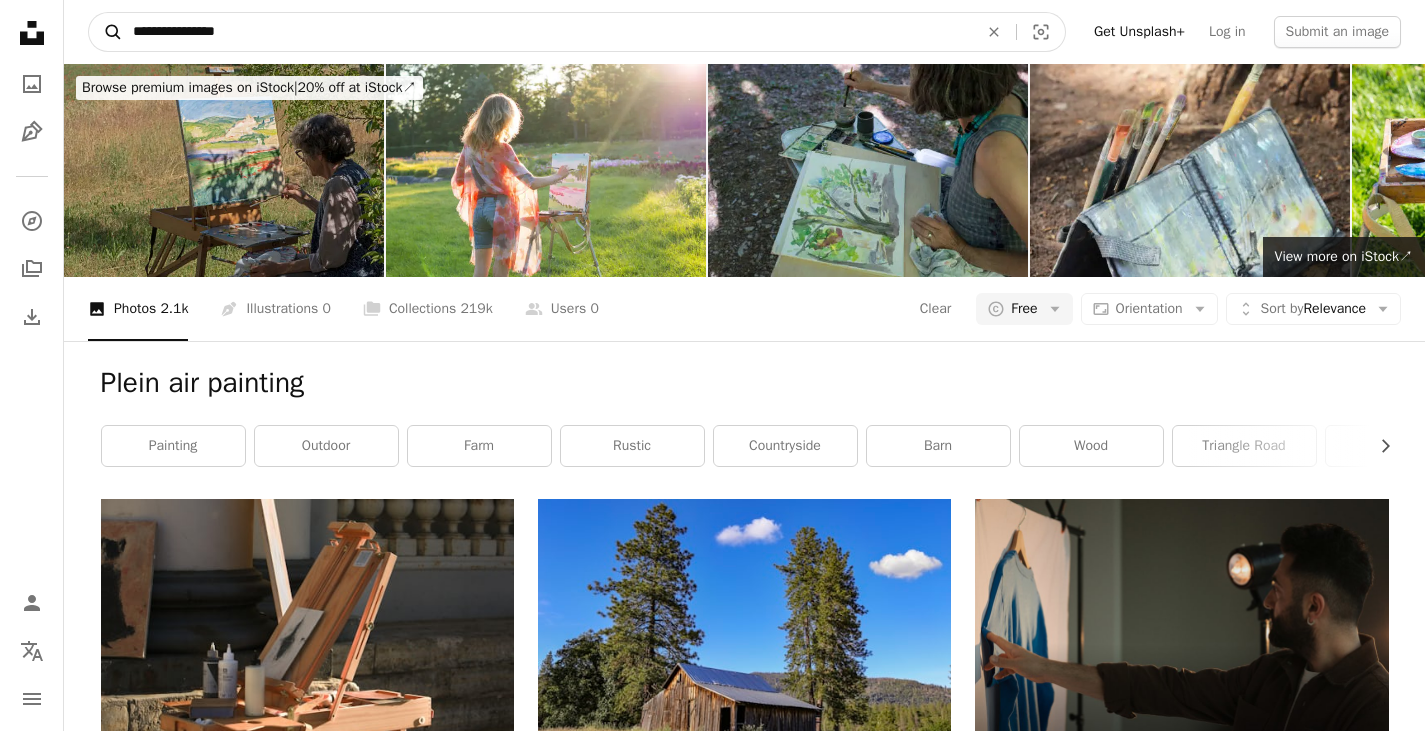 type on "**********" 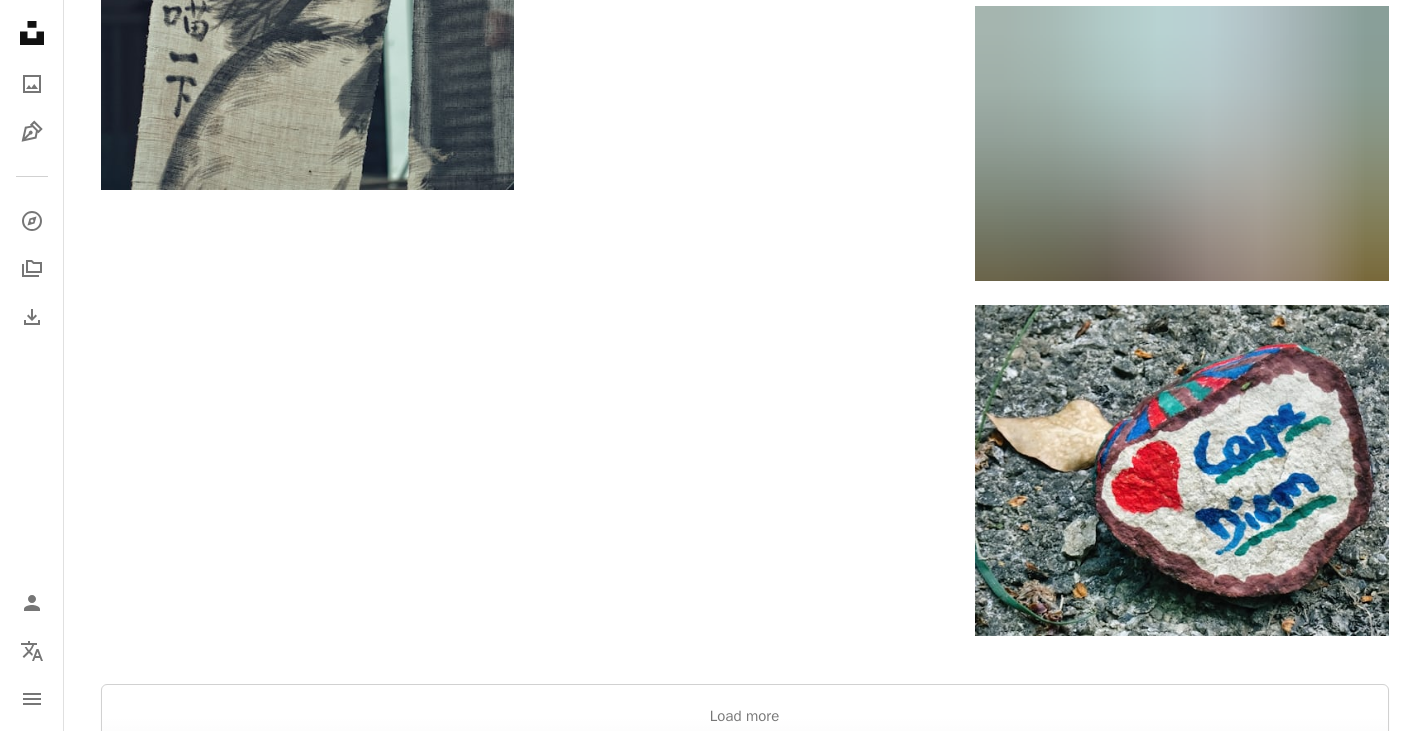 scroll, scrollTop: 3625, scrollLeft: 0, axis: vertical 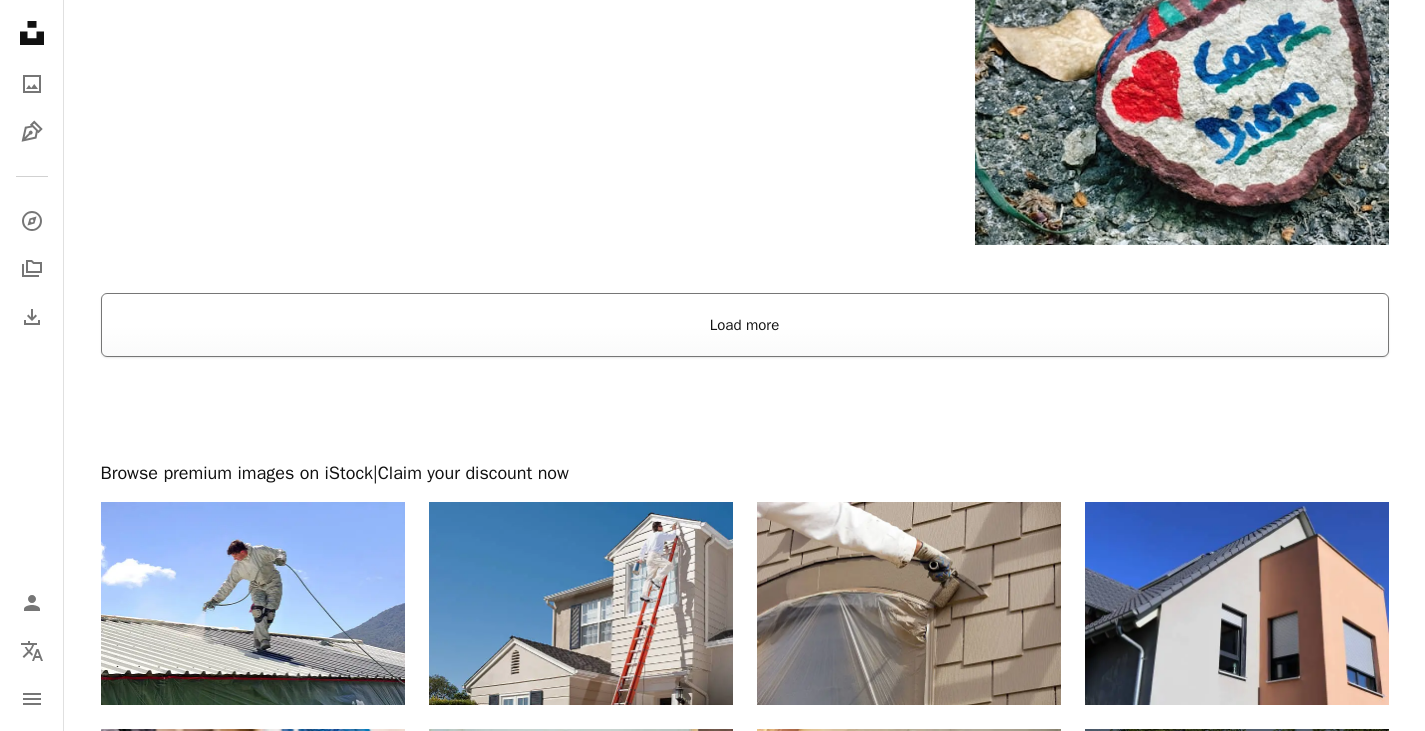 click on "Load more" at bounding box center [745, 325] 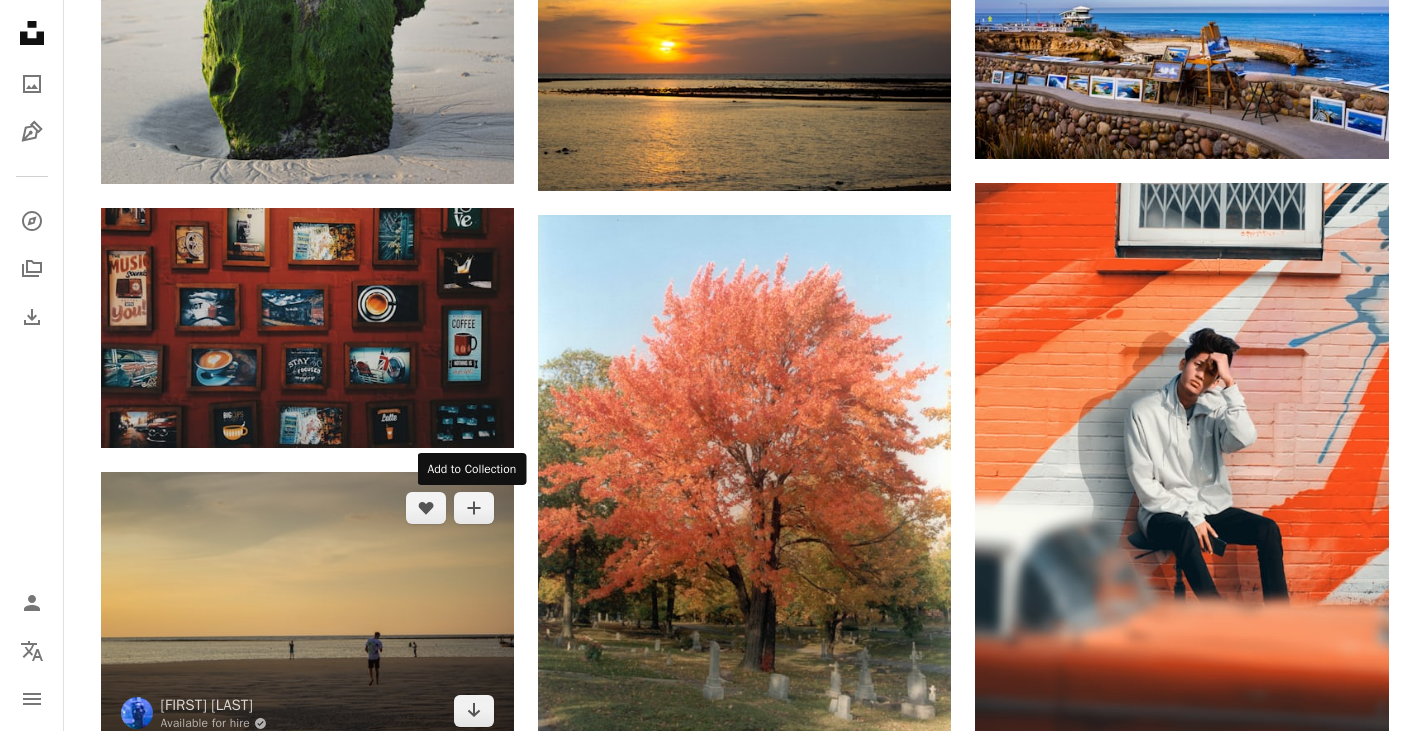 scroll, scrollTop: 11618, scrollLeft: 0, axis: vertical 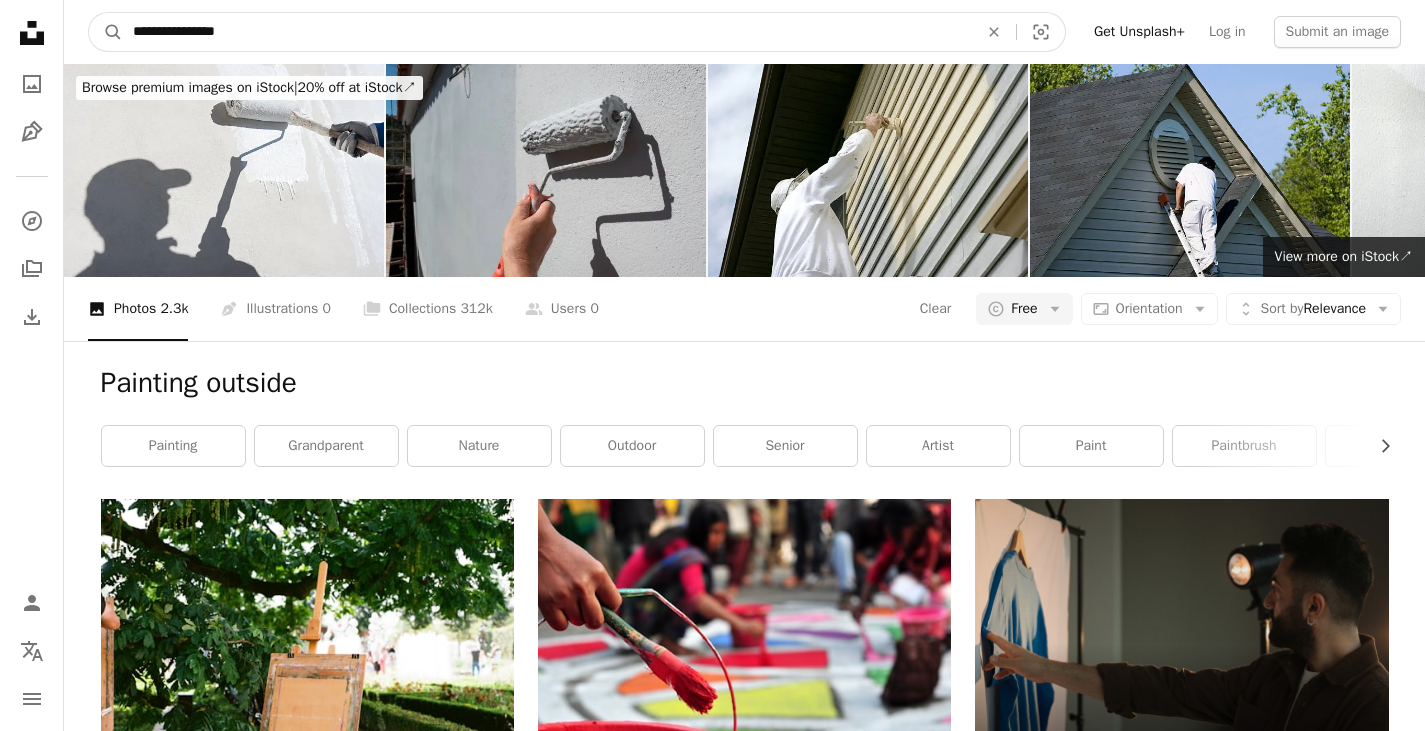 drag, startPoint x: 281, startPoint y: 25, endPoint x: 0, endPoint y: 31, distance: 281.06406 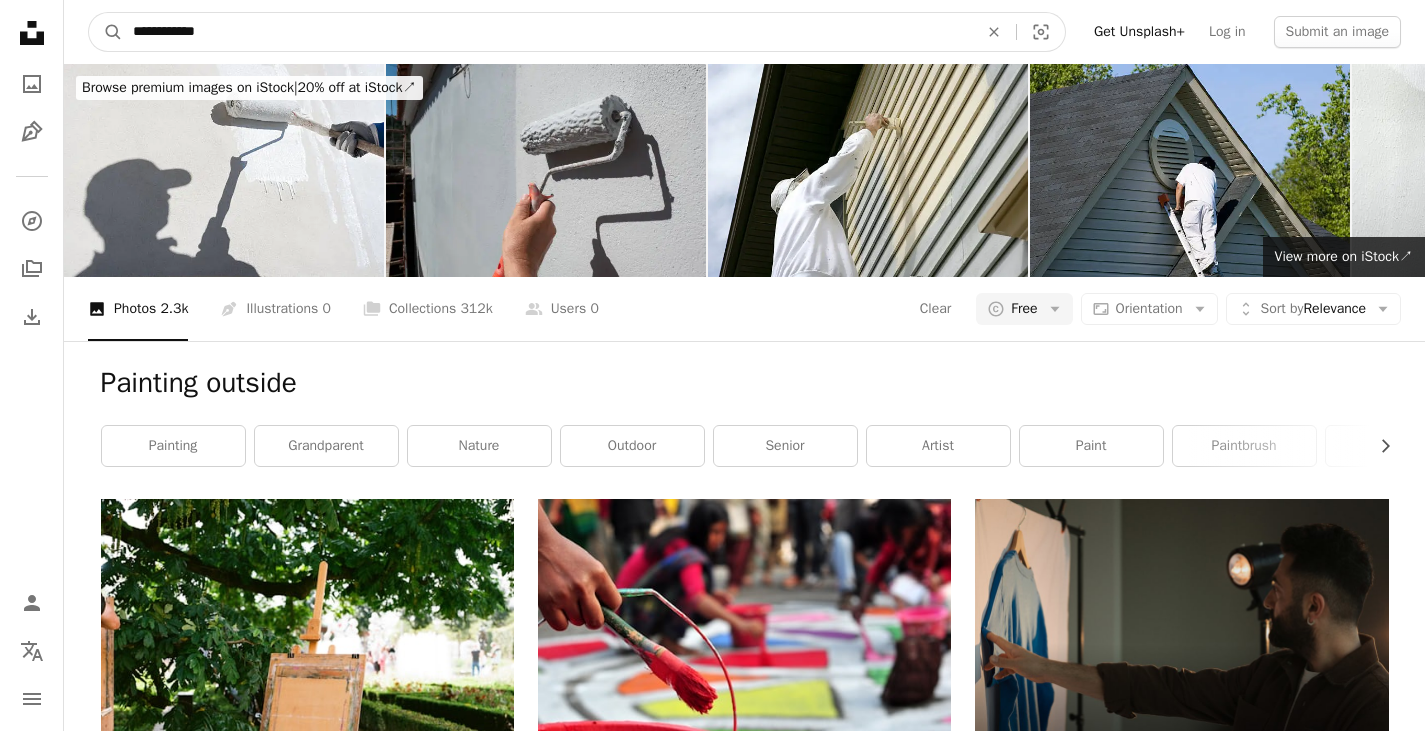type on "**********" 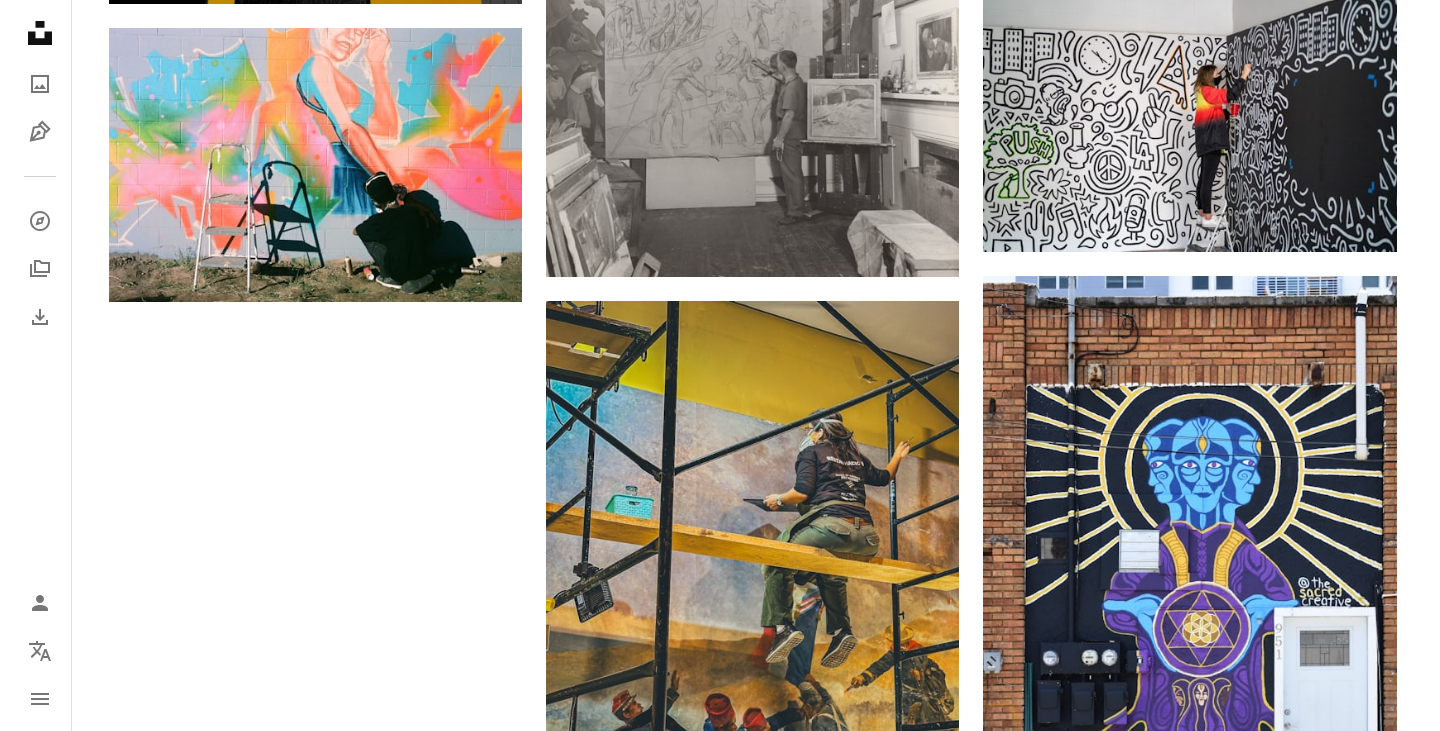 scroll, scrollTop: 2611, scrollLeft: 0, axis: vertical 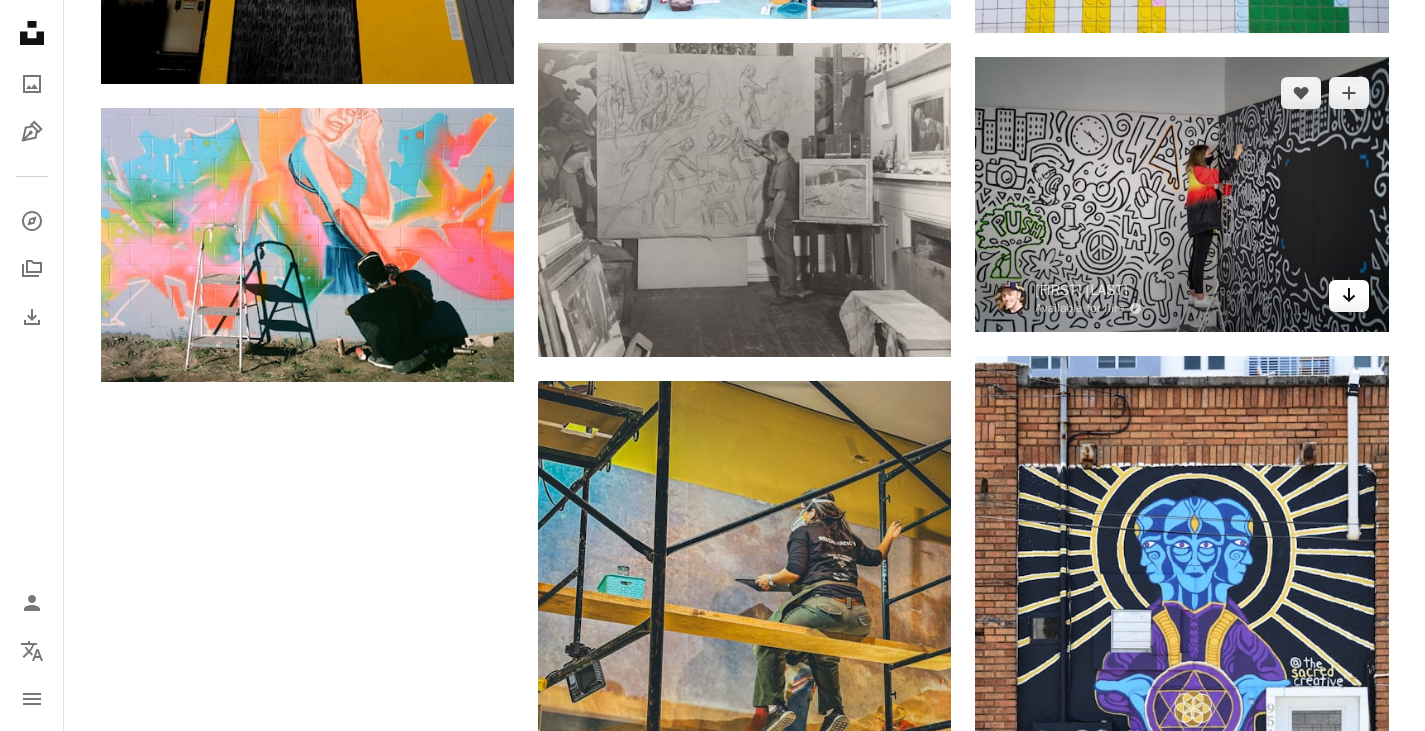 click on "Arrow pointing down" 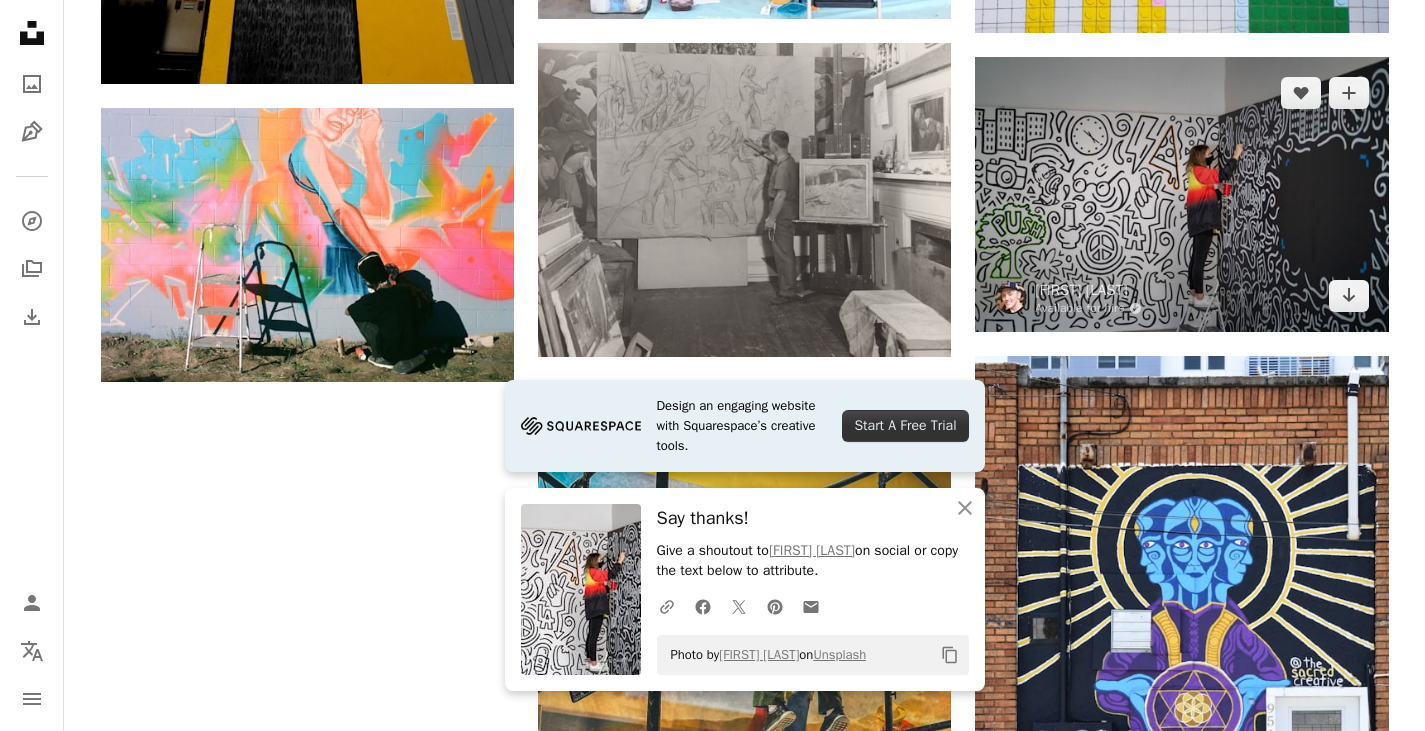 click at bounding box center [1181, 194] 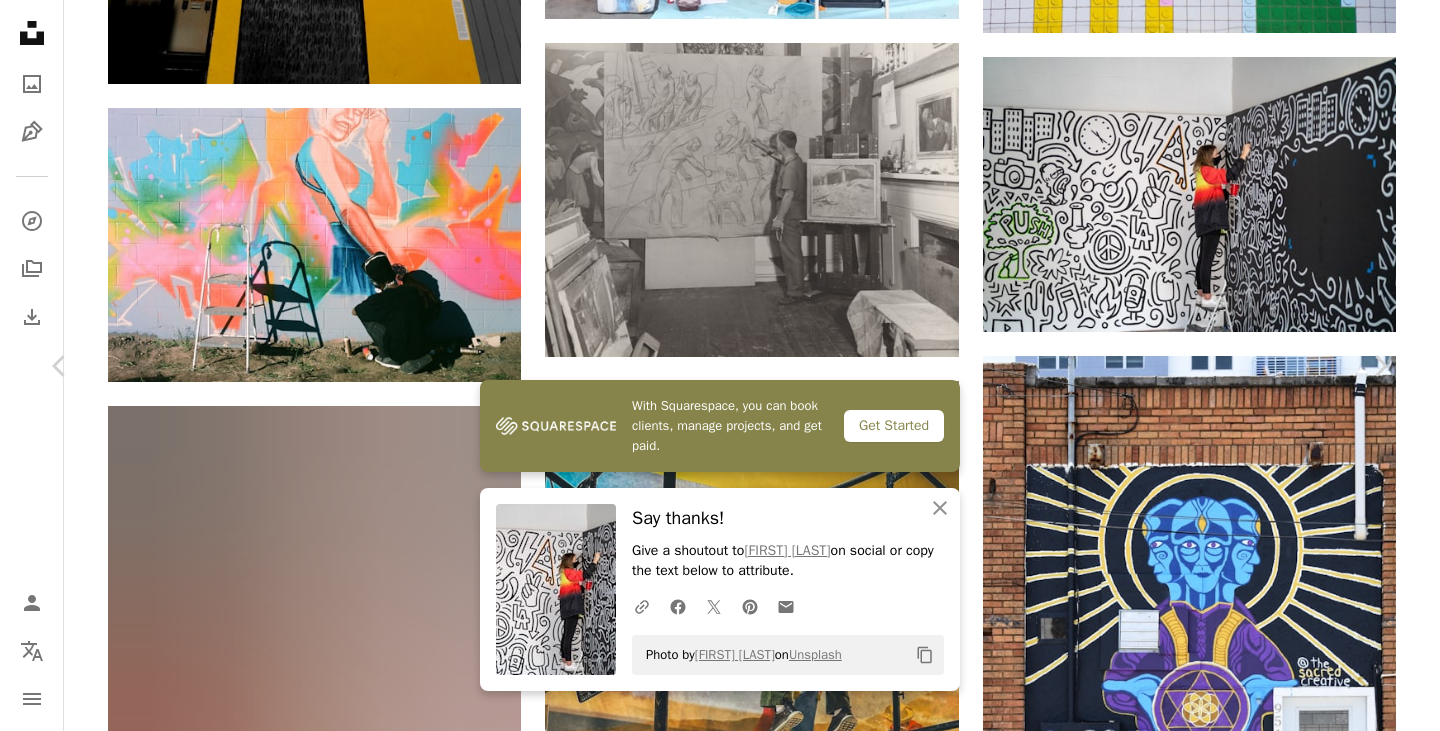 scroll, scrollTop: 1327, scrollLeft: 0, axis: vertical 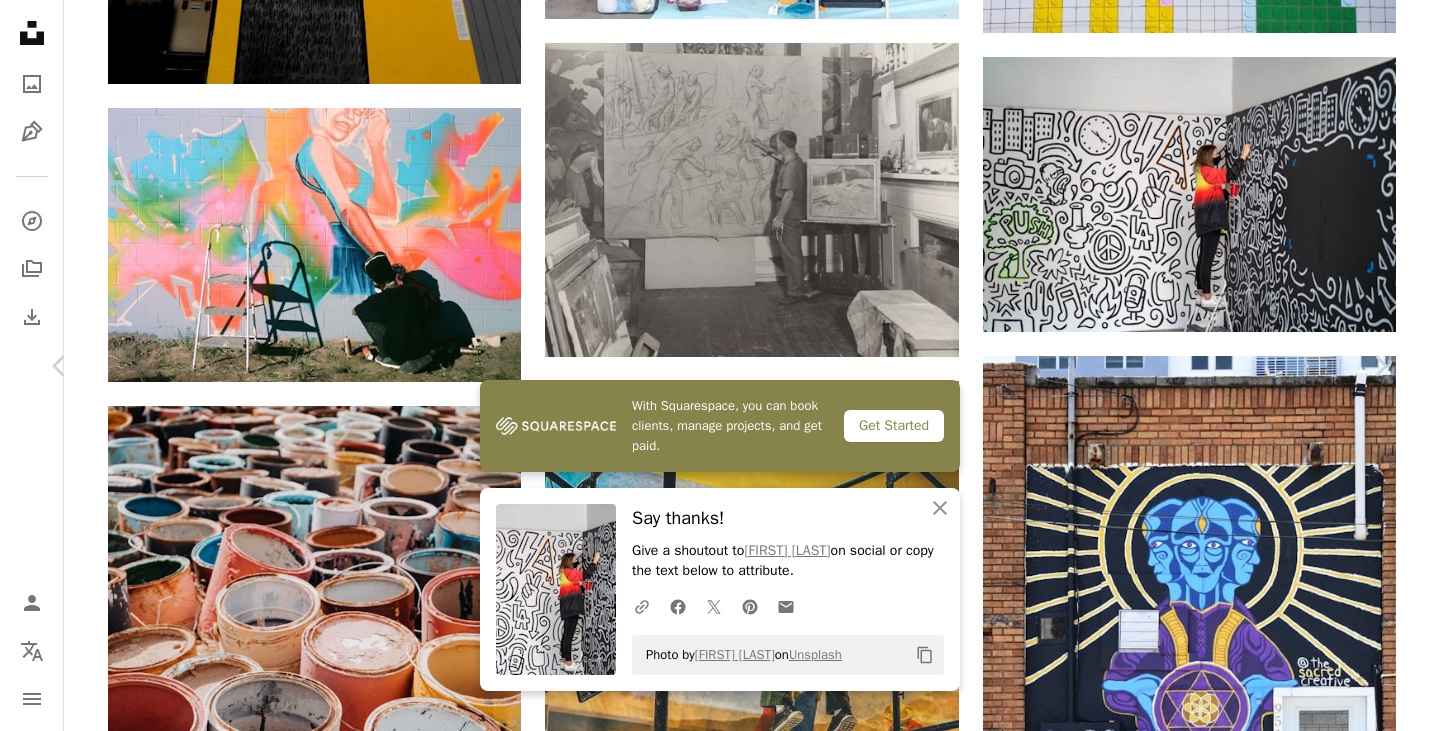 click 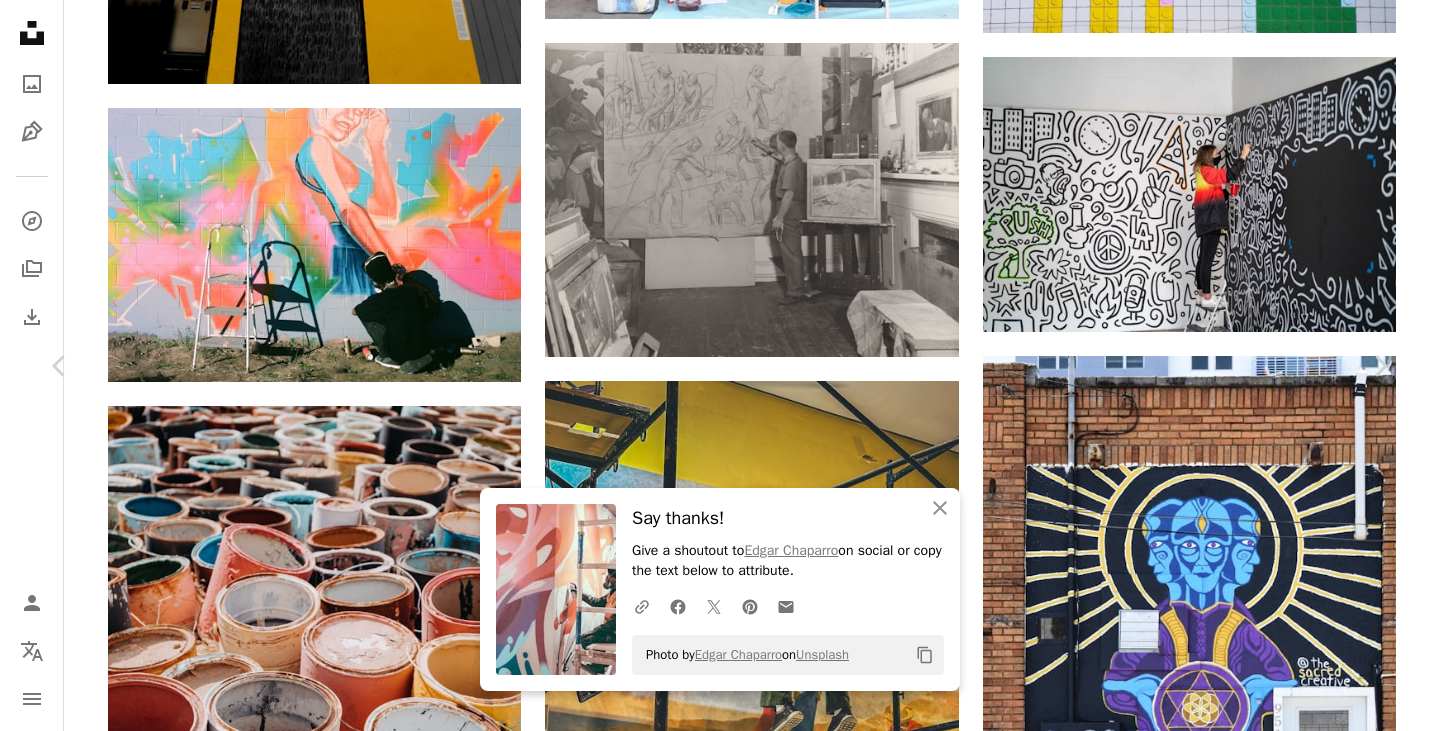 click on "Arrow pointing down" at bounding box center [854, 5467] 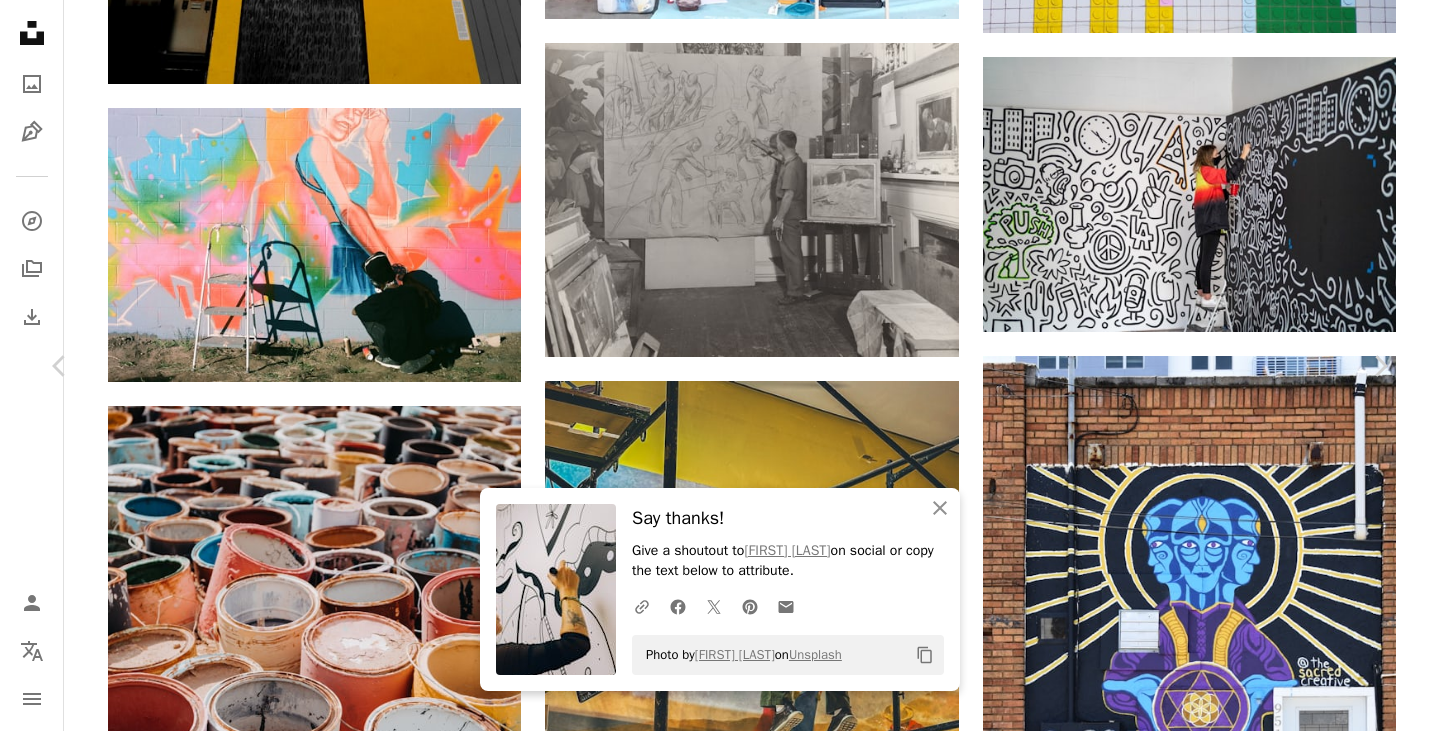 scroll, scrollTop: 1503, scrollLeft: 0, axis: vertical 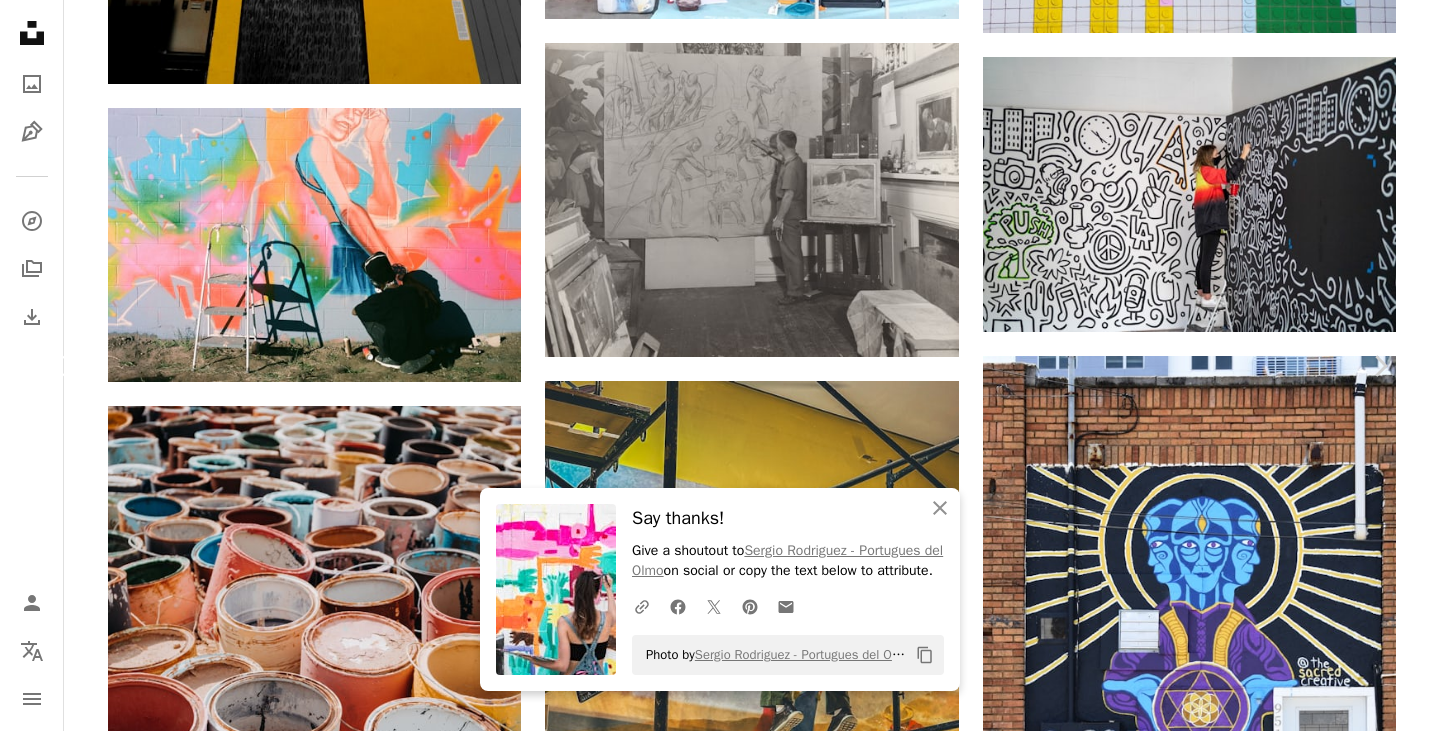 click on "Chevron left" at bounding box center [60, 366] 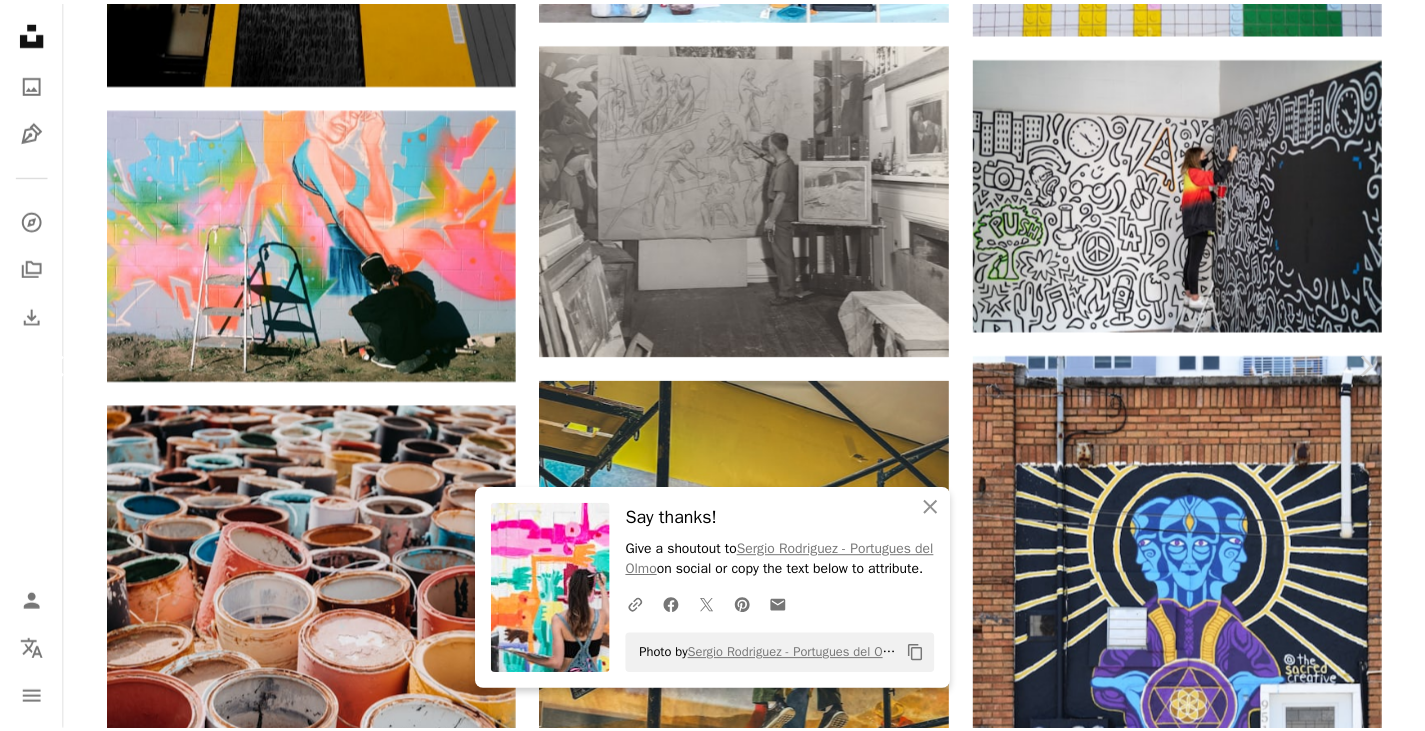 scroll, scrollTop: 0, scrollLeft: 0, axis: both 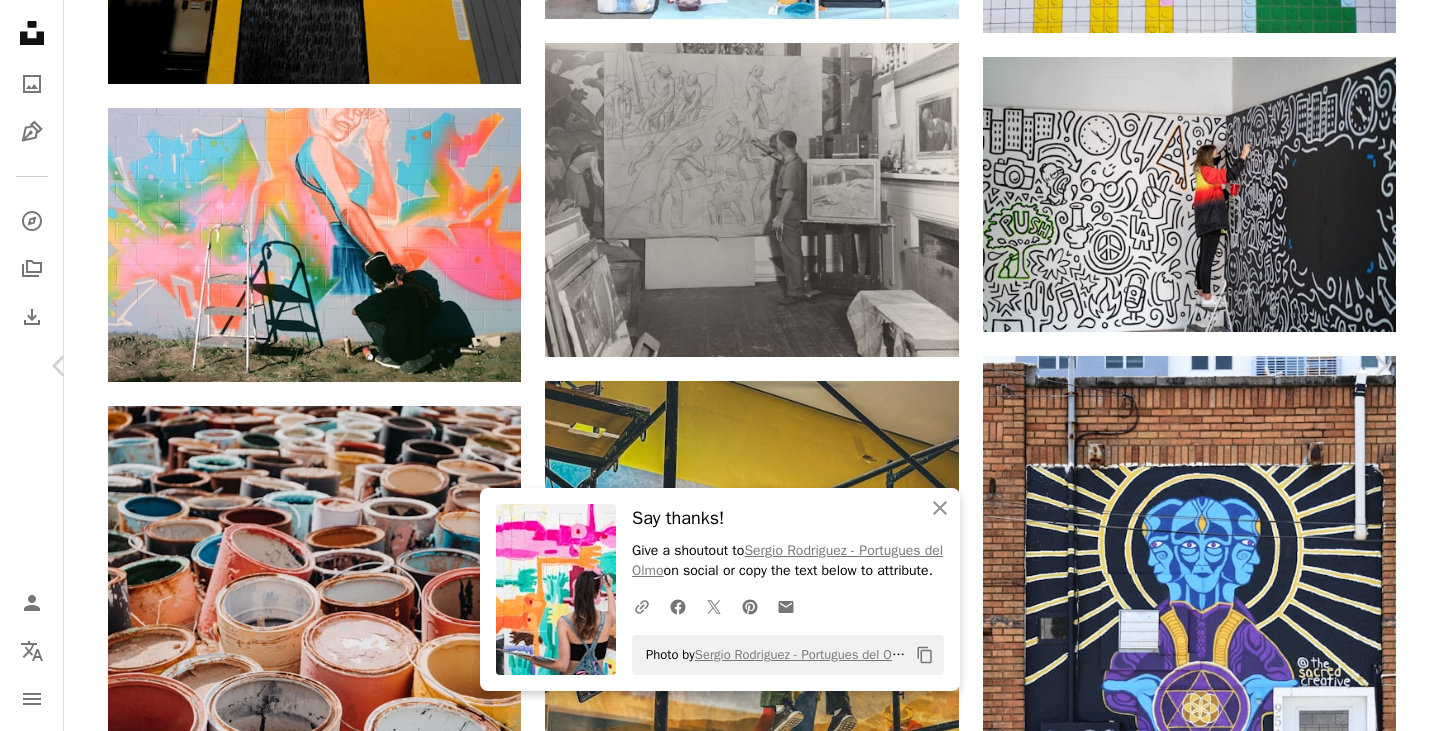 click on "An X shape Chevron left Chevron right An X shape Close Say thanks! Give a shoutout to  [FIRST] [LAST]  on social or copy the text below to attribute. A URL sharing icon (chains) Facebook icon X (formerly Twitter) icon Pinterest icon An envelope Photo by  [FIRST] [LAST]  on  Unsplash
Copy content [FIRST] [LAST] Available for hire A checkmark inside of a circle A heart A plus sign Download free Chevron down Zoom in Views 107,801 Downloads 638 A forward-right arrow Share Info icon Info More Actions A map marker [STREET], [COUNTRY] Calendar outlined Published on  January 6, 2021 Camera Canon, EOS 77D Safety Free to use under the  Unsplash License texture painting wall boy yellow artist monochrome street art climbing mural wall painting wall mural art singapore orange vehicle weather transportation billboard machine Creative Commons images Browse premium related images on iStock  |  Save 20% with code UNSPLASH20 View more on iStock  ↗ Related images A heart For" at bounding box center [720, 5550] 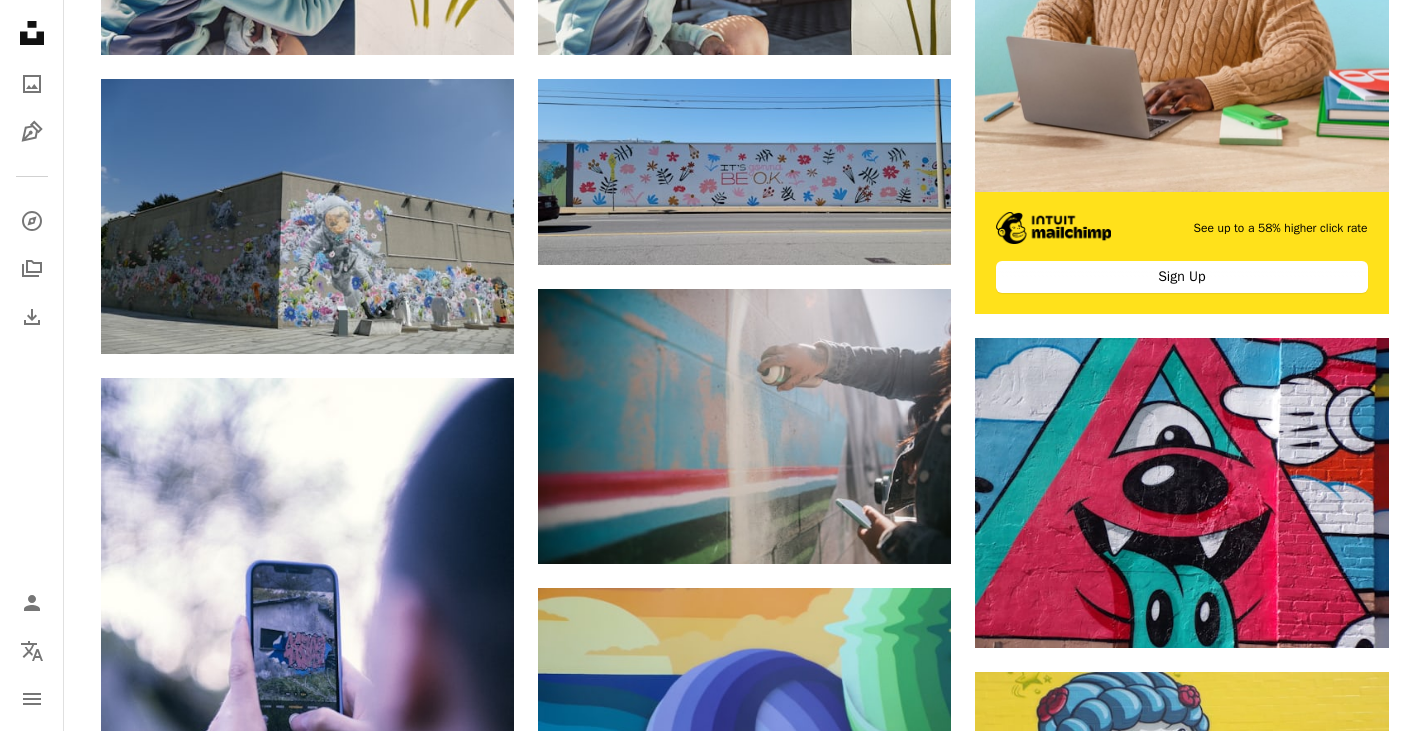 scroll, scrollTop: 0, scrollLeft: 0, axis: both 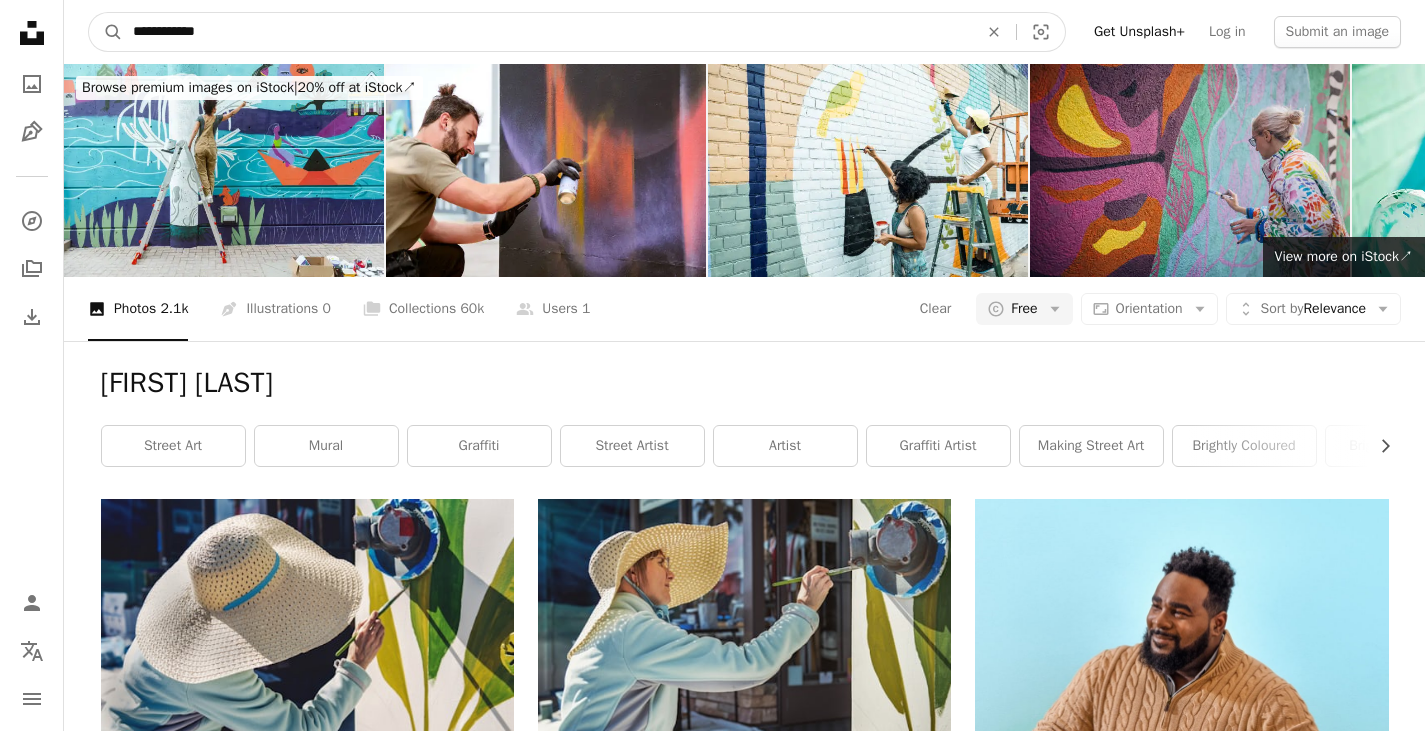 click on "**********" at bounding box center (547, 32) 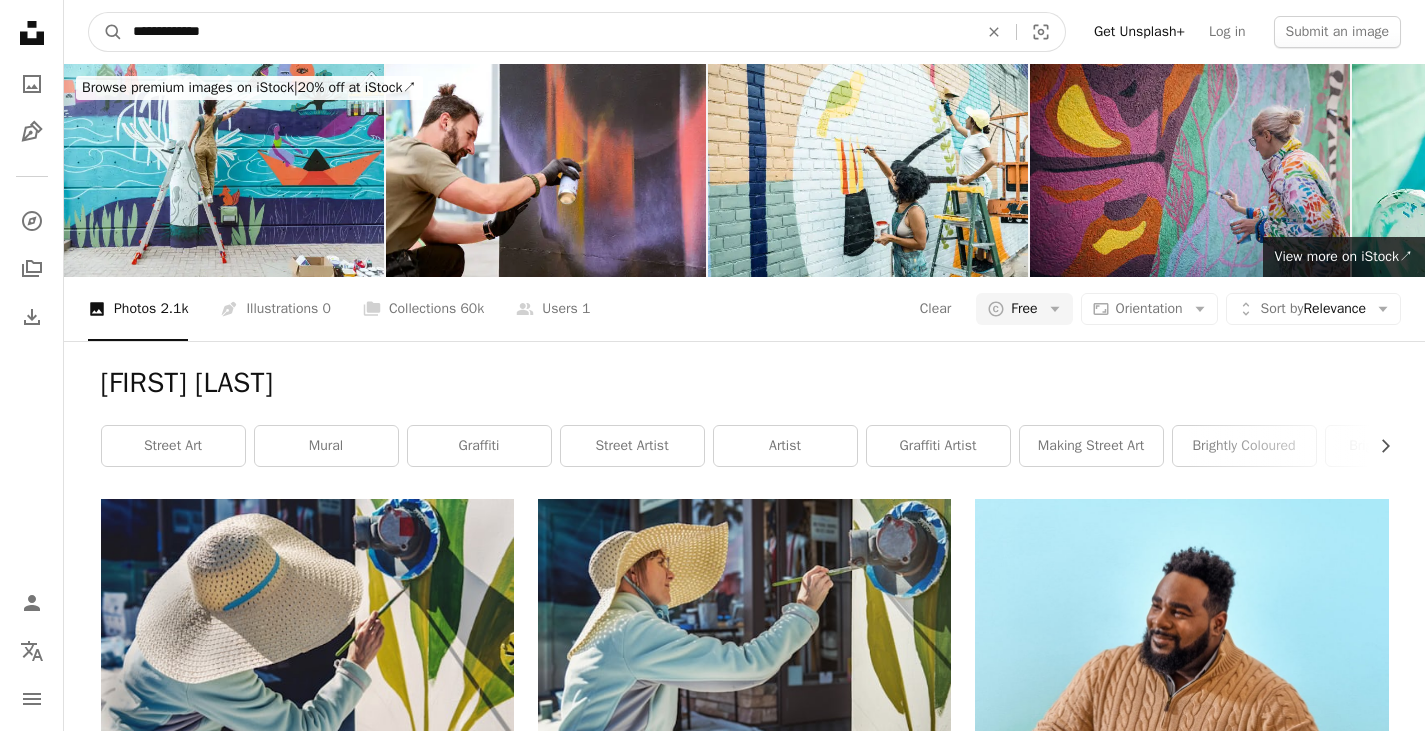 type on "**********" 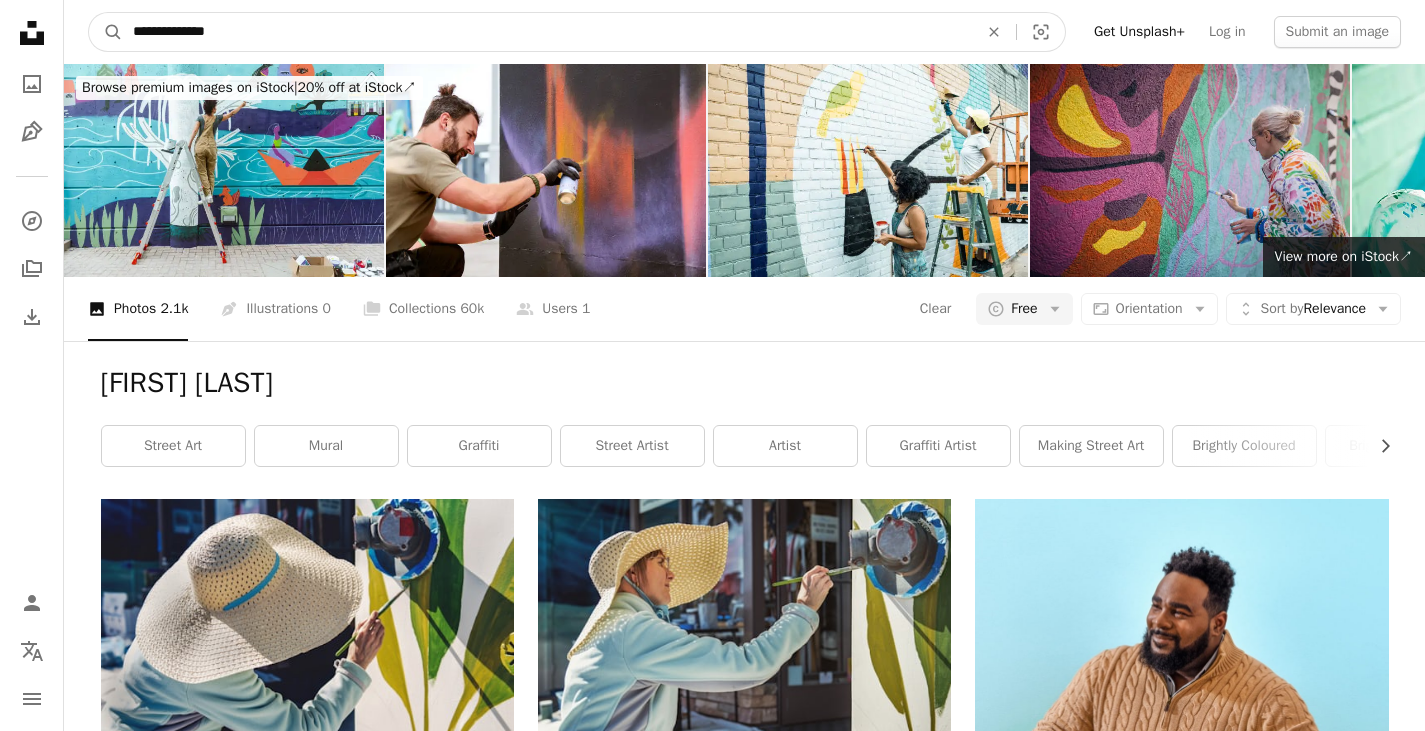 click on "A magnifying glass" at bounding box center [106, 32] 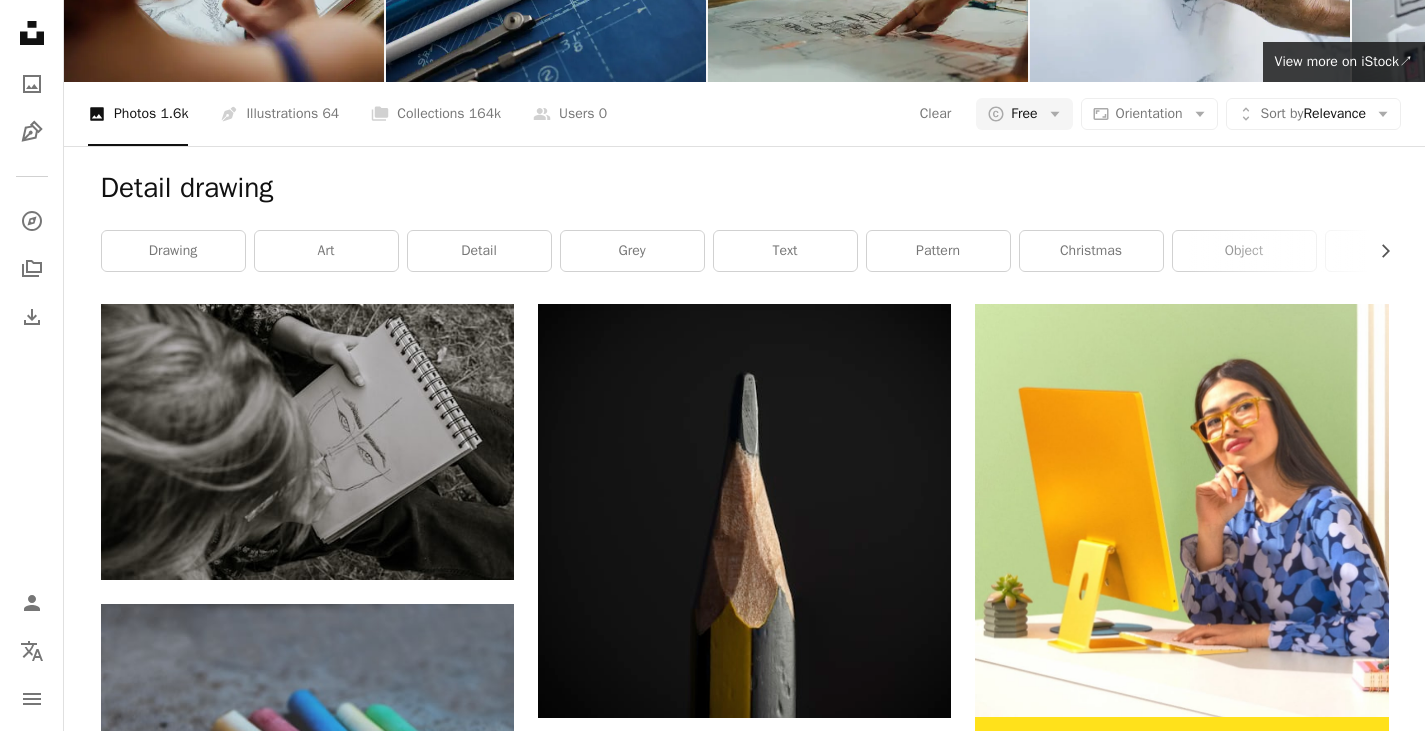 scroll, scrollTop: 196, scrollLeft: 0, axis: vertical 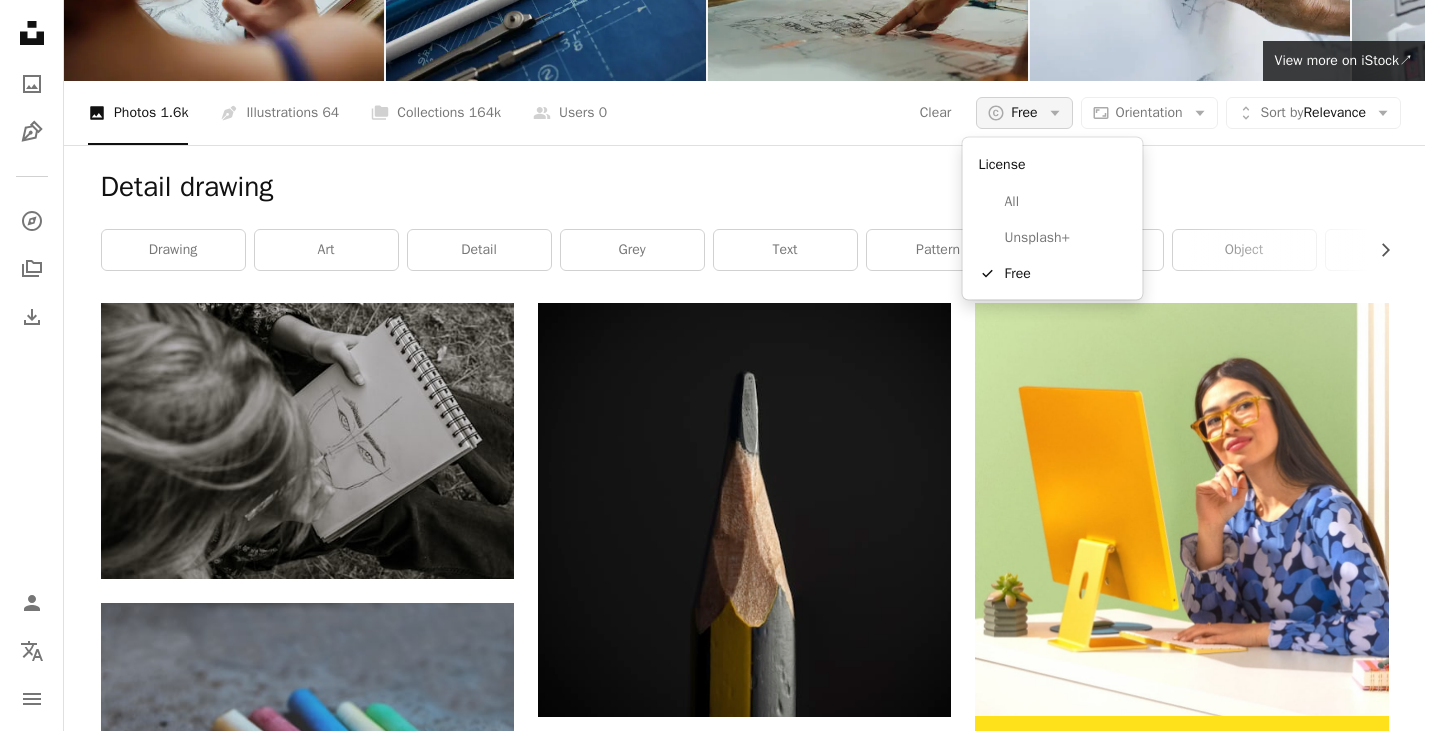 click on "Arrow down" 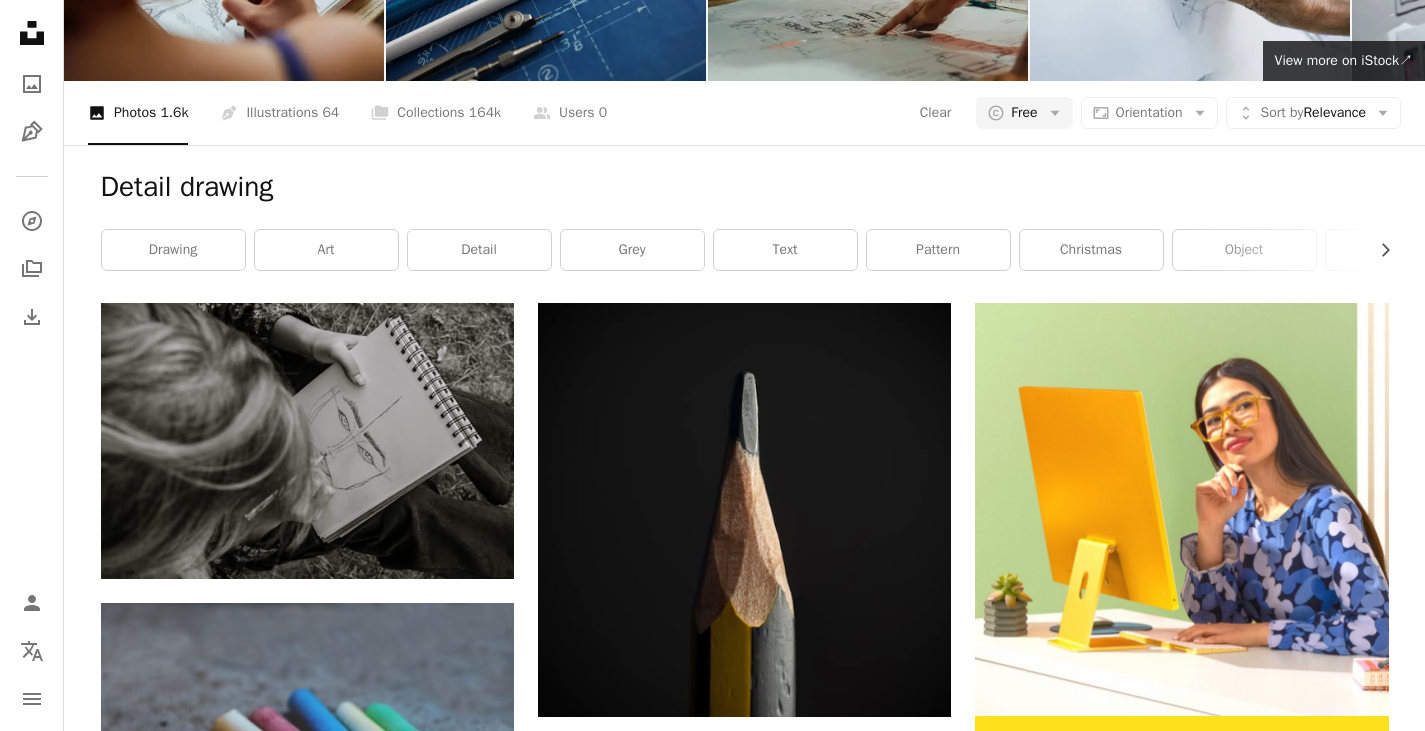 scroll, scrollTop: 4389, scrollLeft: 0, axis: vertical 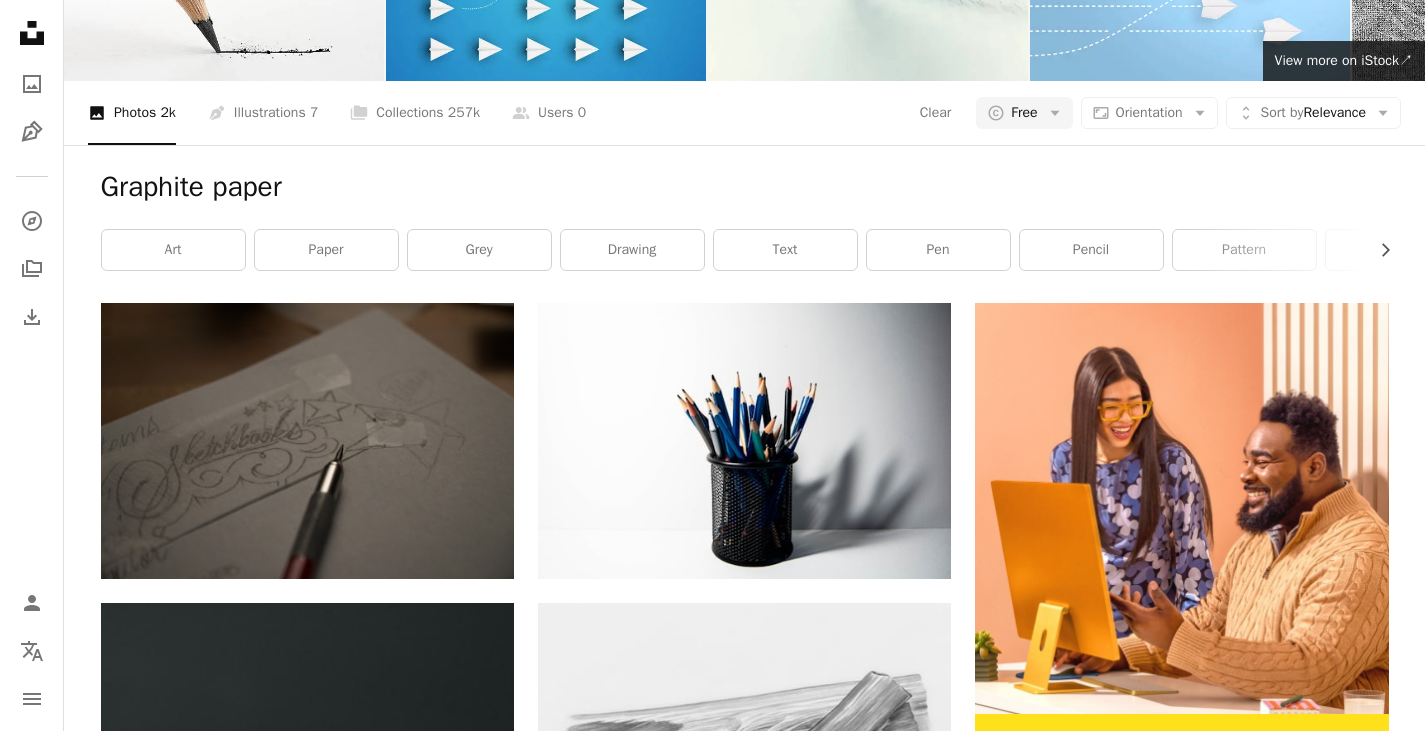 click on "Load more" at bounding box center (745, 4062) 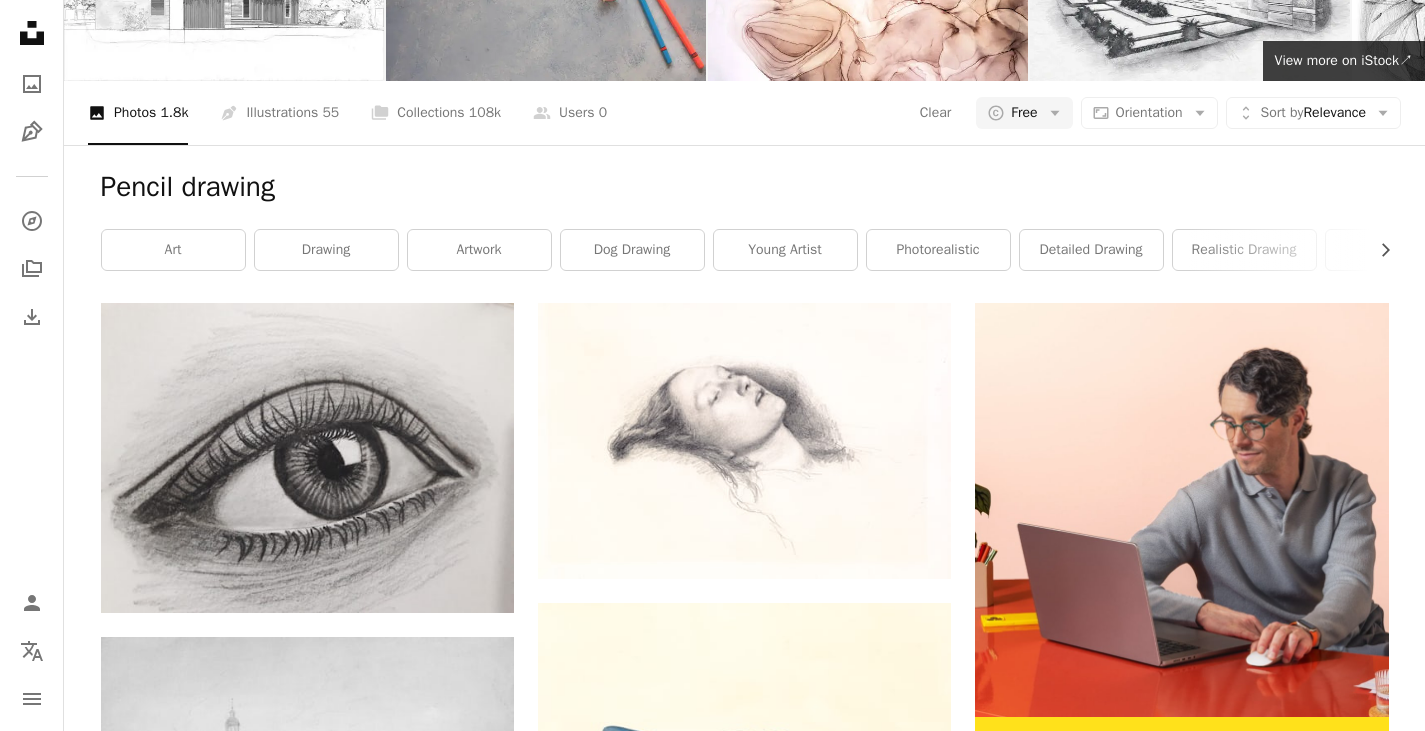scroll, scrollTop: 3745, scrollLeft: 0, axis: vertical 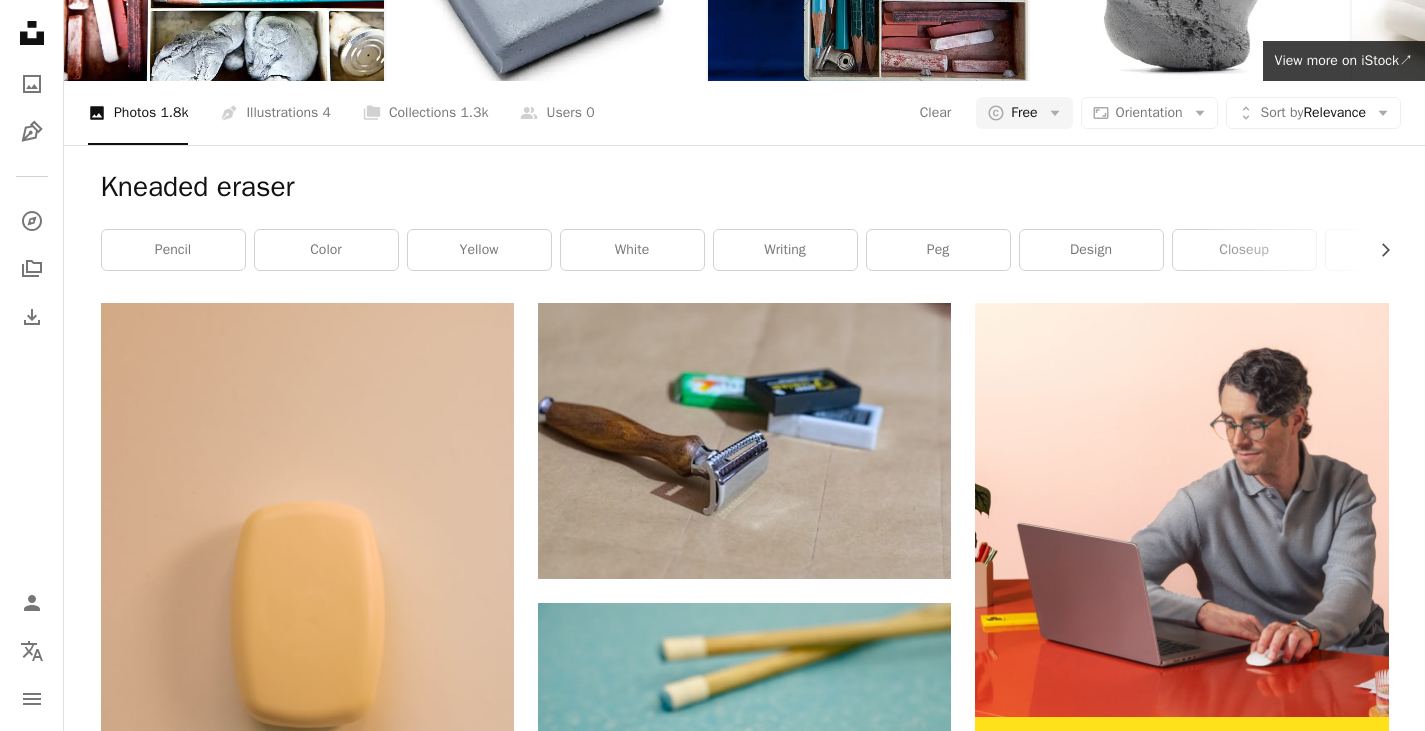 click on "Load more" at bounding box center [745, 4207] 